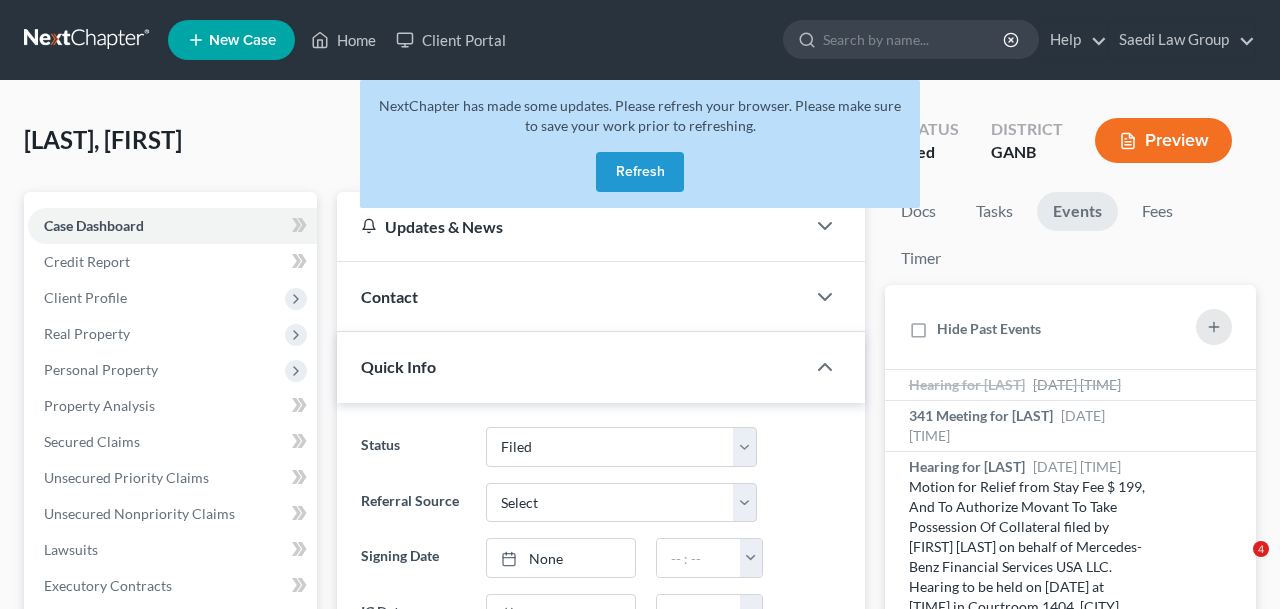 select on "3" 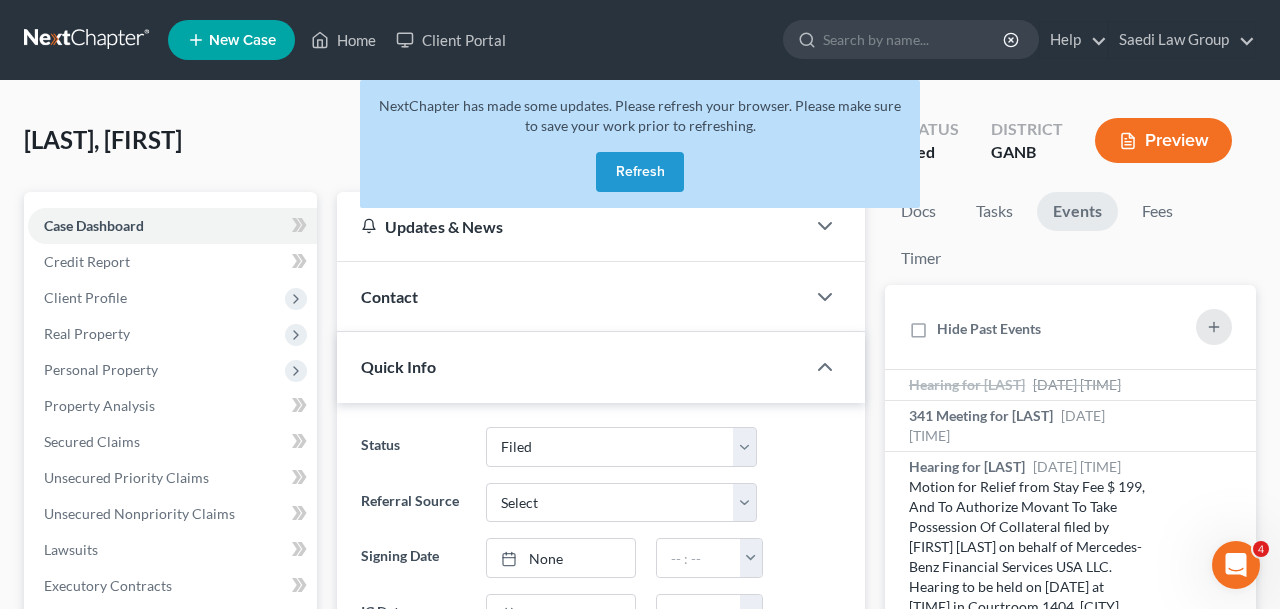 scroll, scrollTop: 0, scrollLeft: 0, axis: both 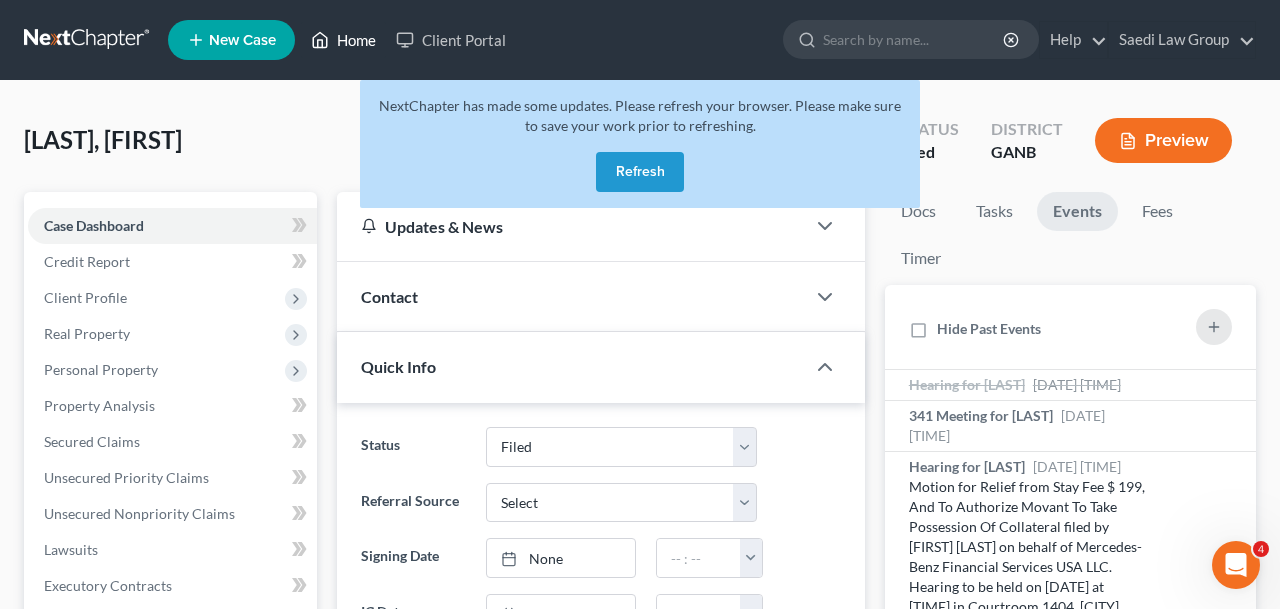 click on "Home" at bounding box center [343, 40] 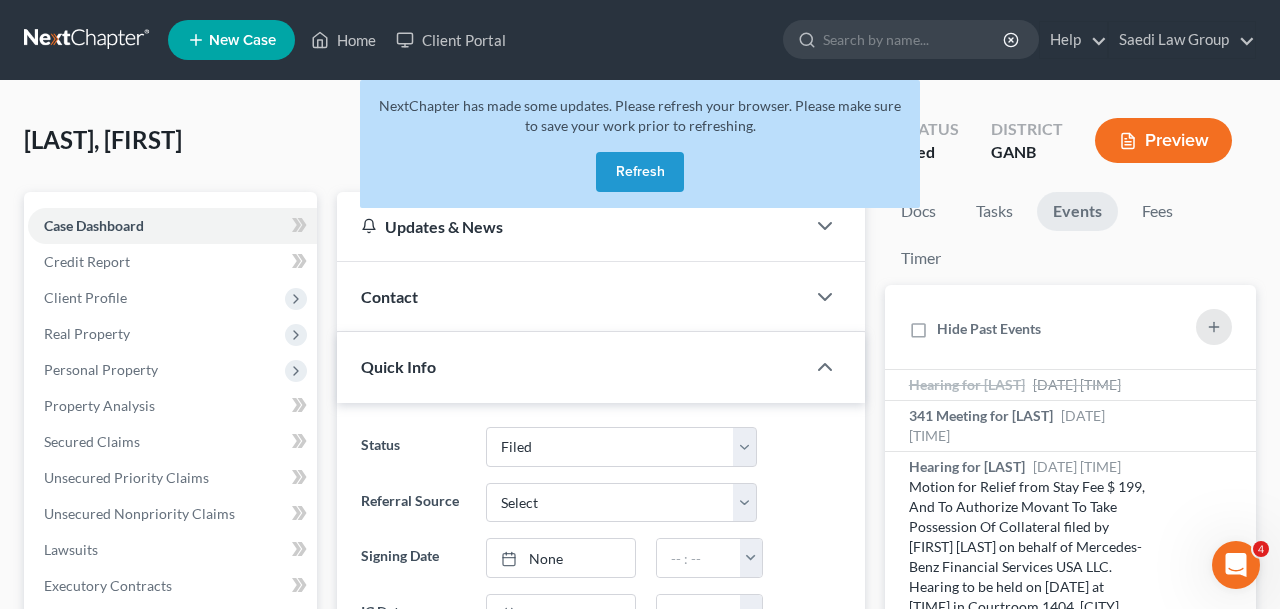 click on "Refresh" at bounding box center (640, 172) 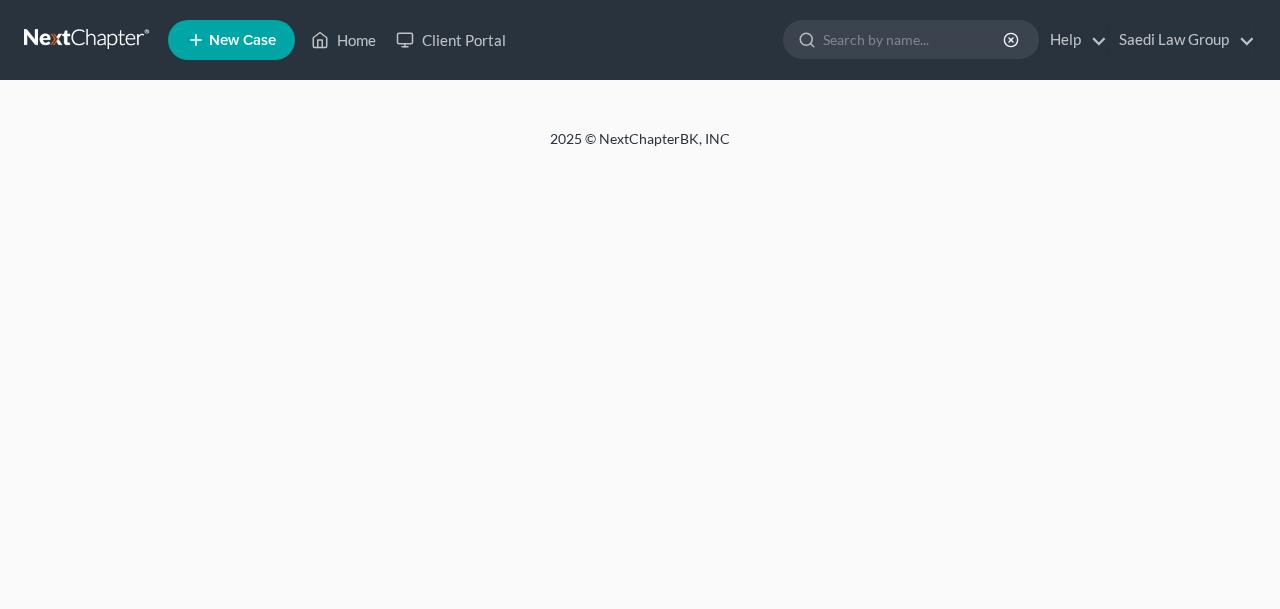 scroll, scrollTop: 0, scrollLeft: 0, axis: both 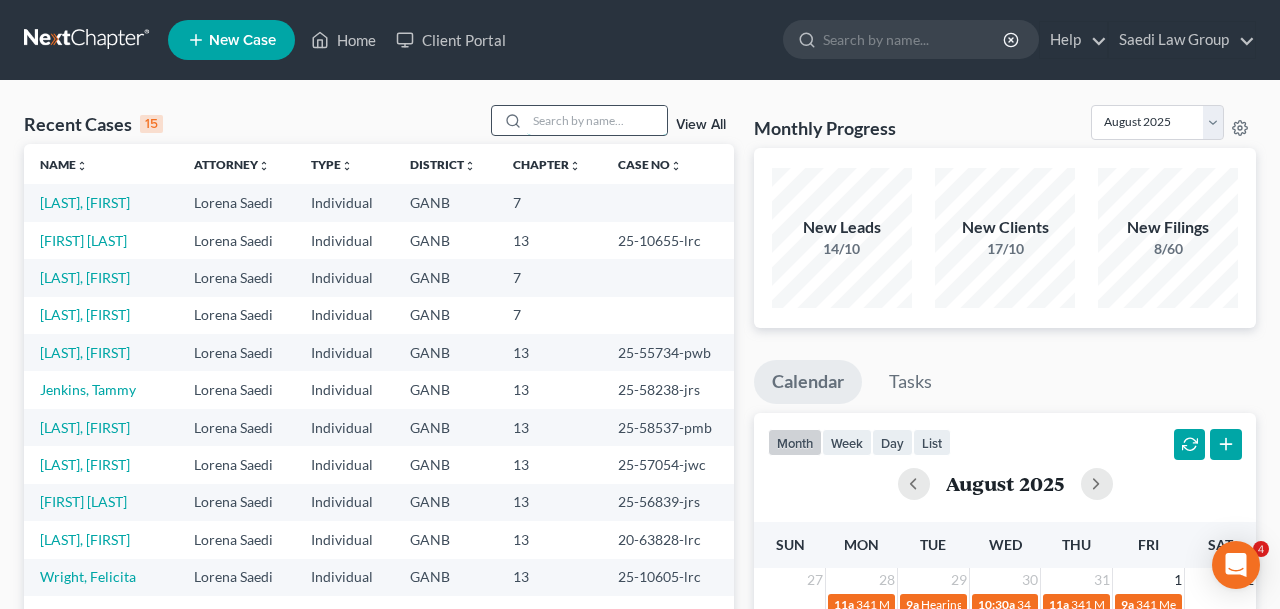 click at bounding box center [597, 120] 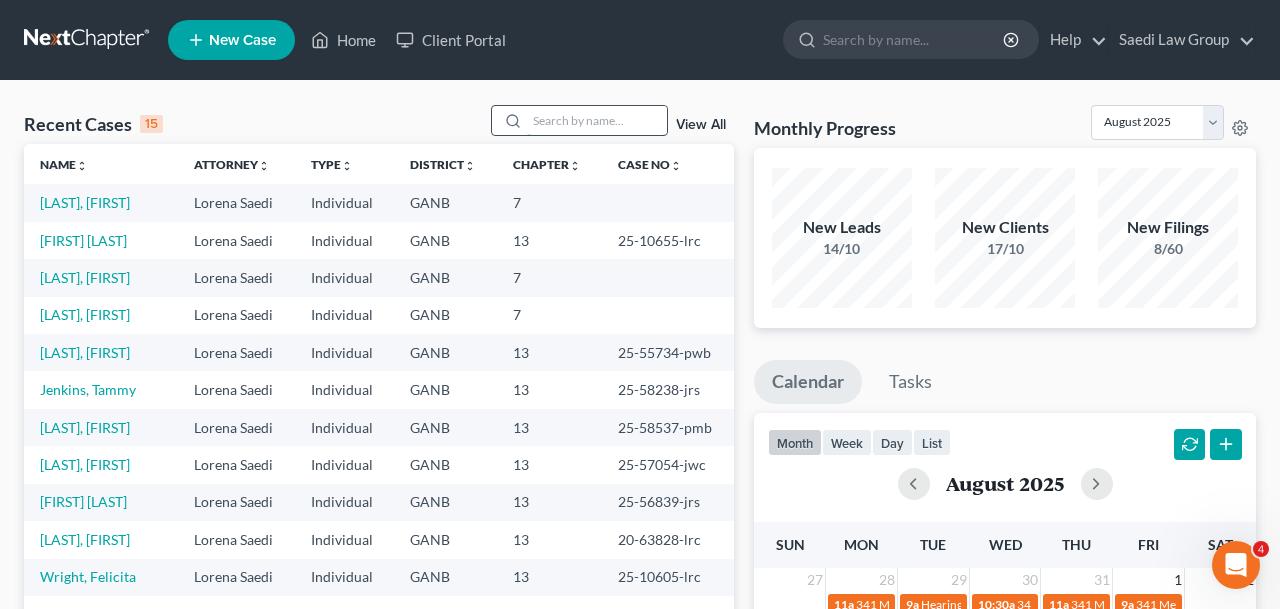 scroll, scrollTop: 0, scrollLeft: 0, axis: both 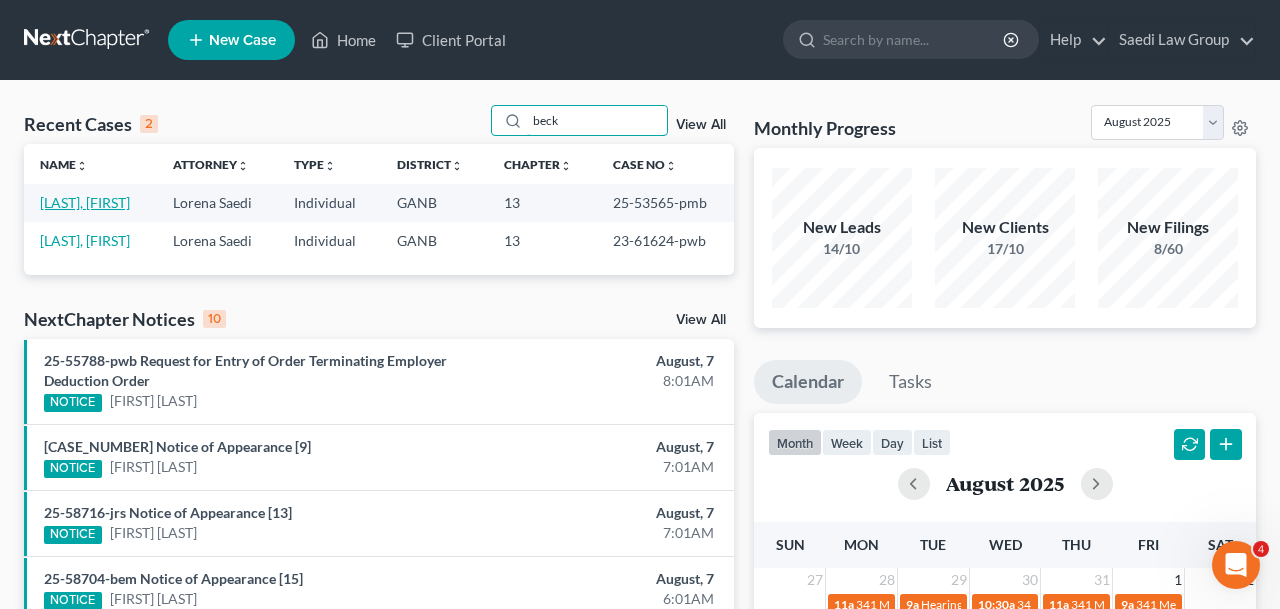 type on "beck" 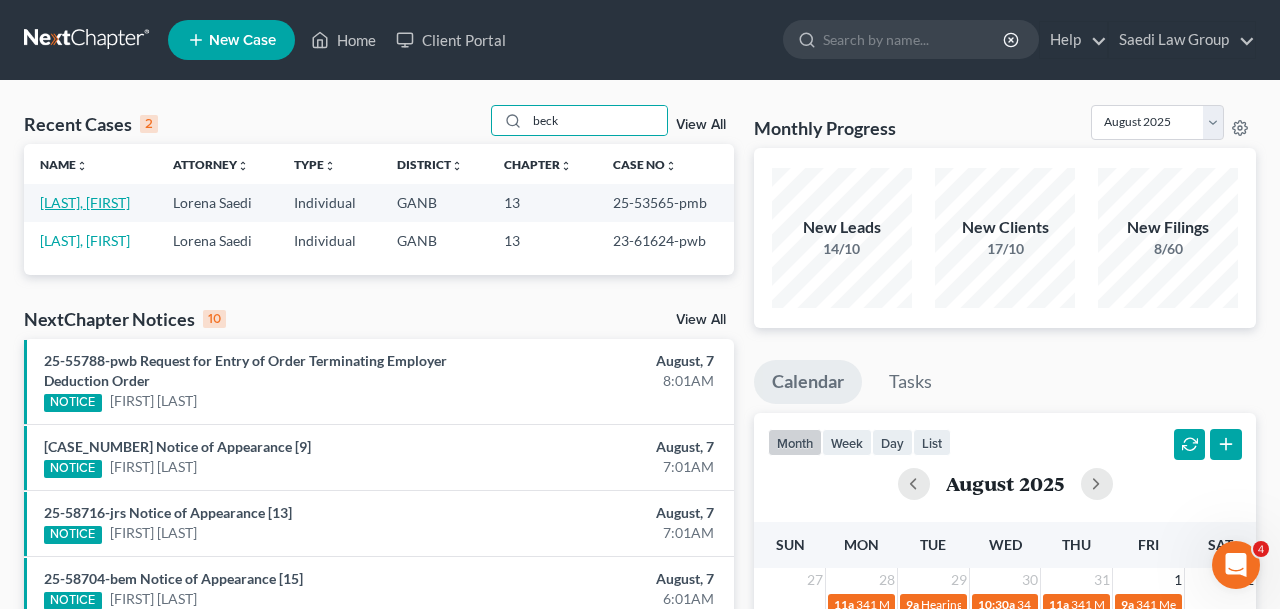 click on "[LAST], [FIRST]" at bounding box center [85, 202] 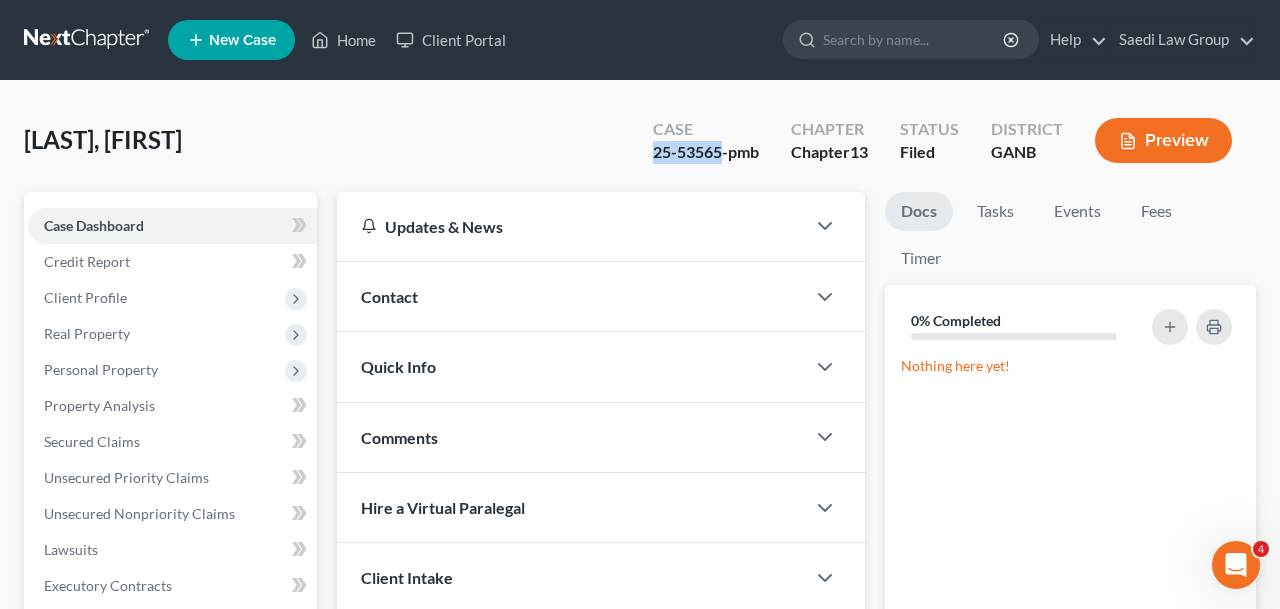 drag, startPoint x: 723, startPoint y: 153, endPoint x: 620, endPoint y: 153, distance: 103 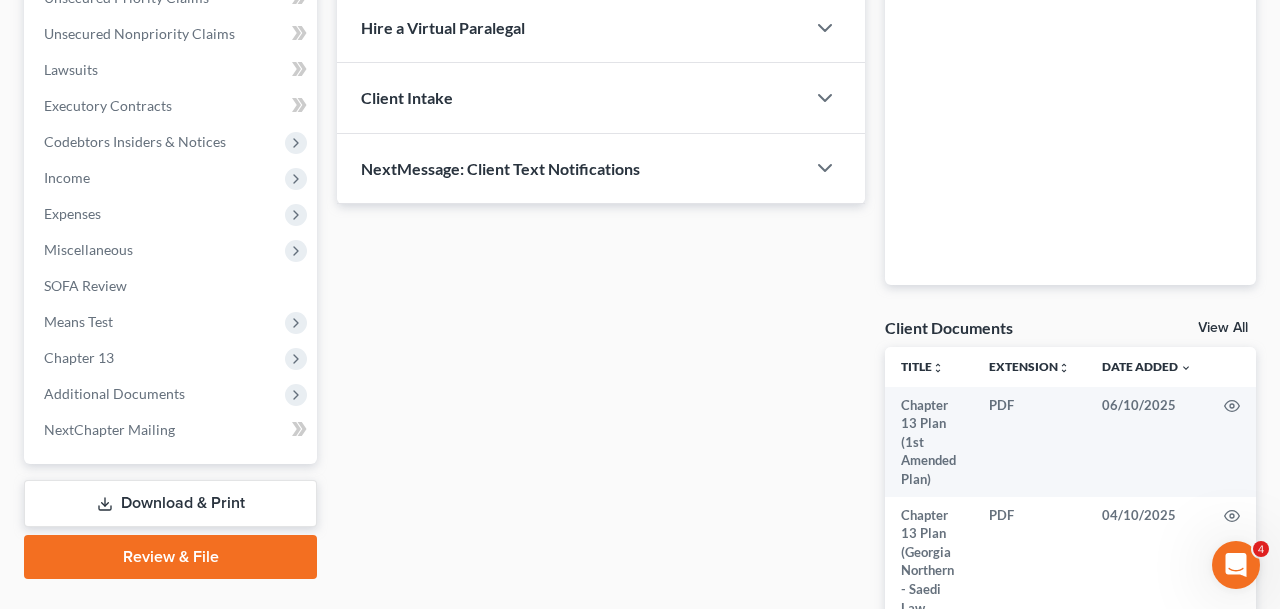 scroll, scrollTop: 593, scrollLeft: 0, axis: vertical 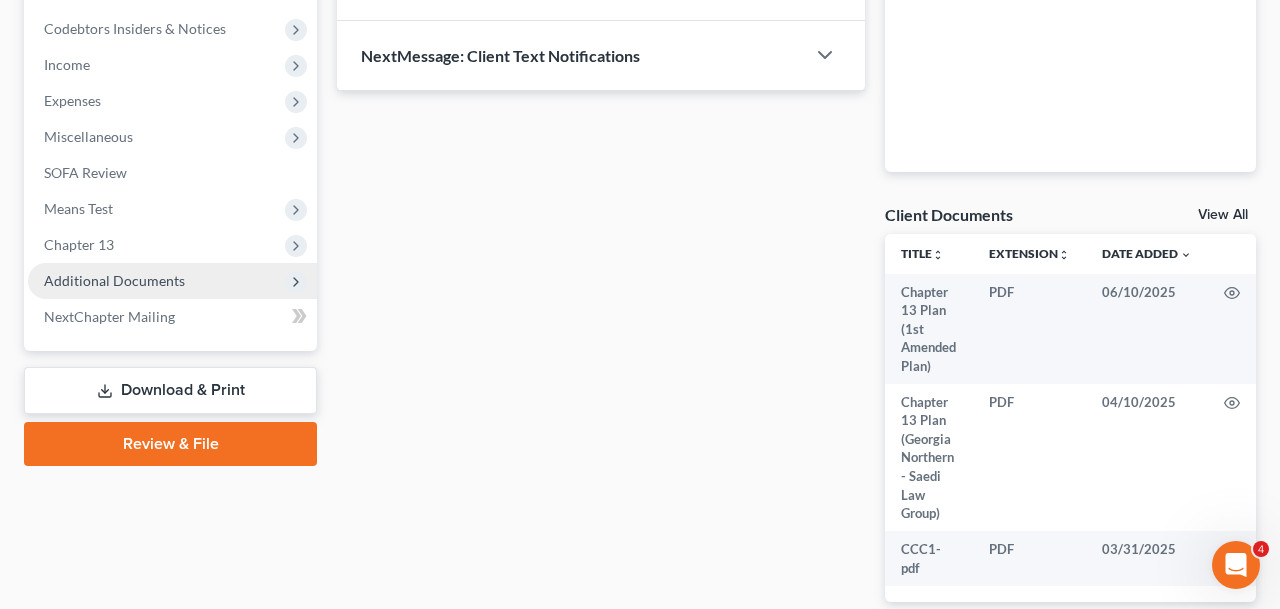click on "Additional Documents" at bounding box center [172, 281] 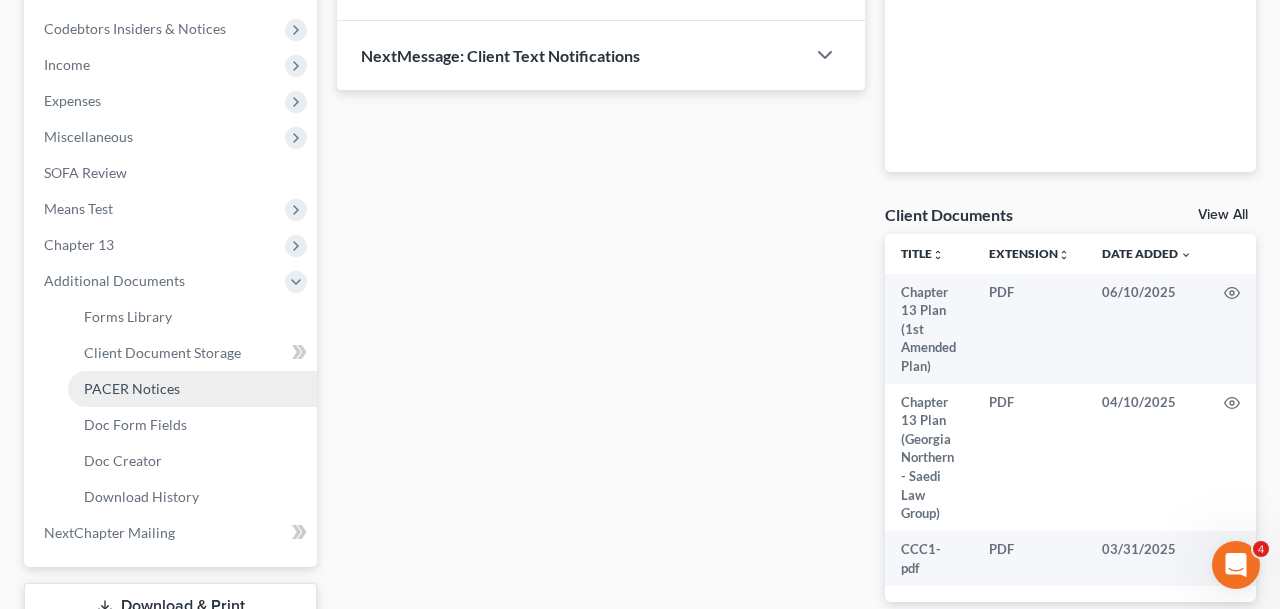 click on "PACER Notices" at bounding box center [192, 389] 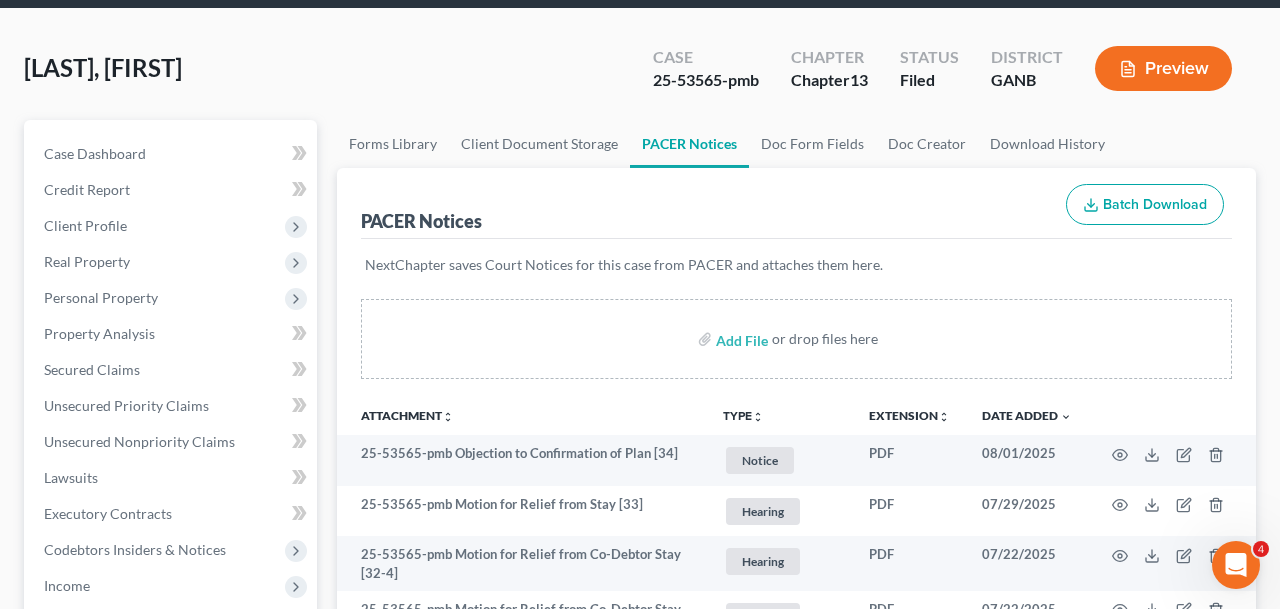 scroll, scrollTop: 454, scrollLeft: 0, axis: vertical 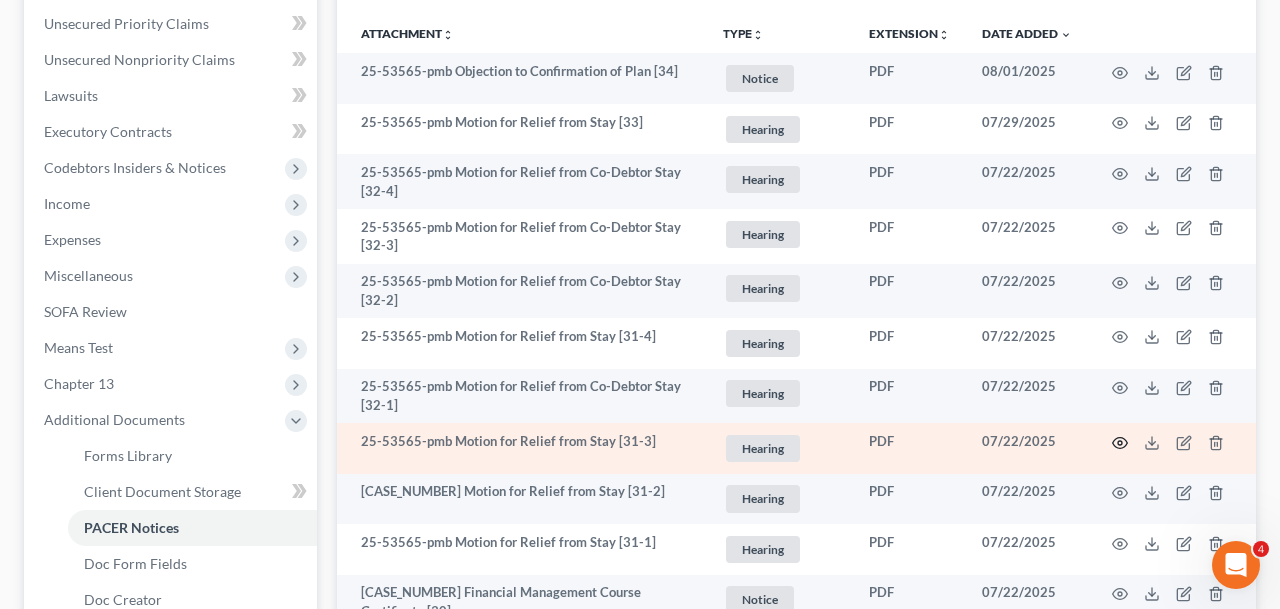 click 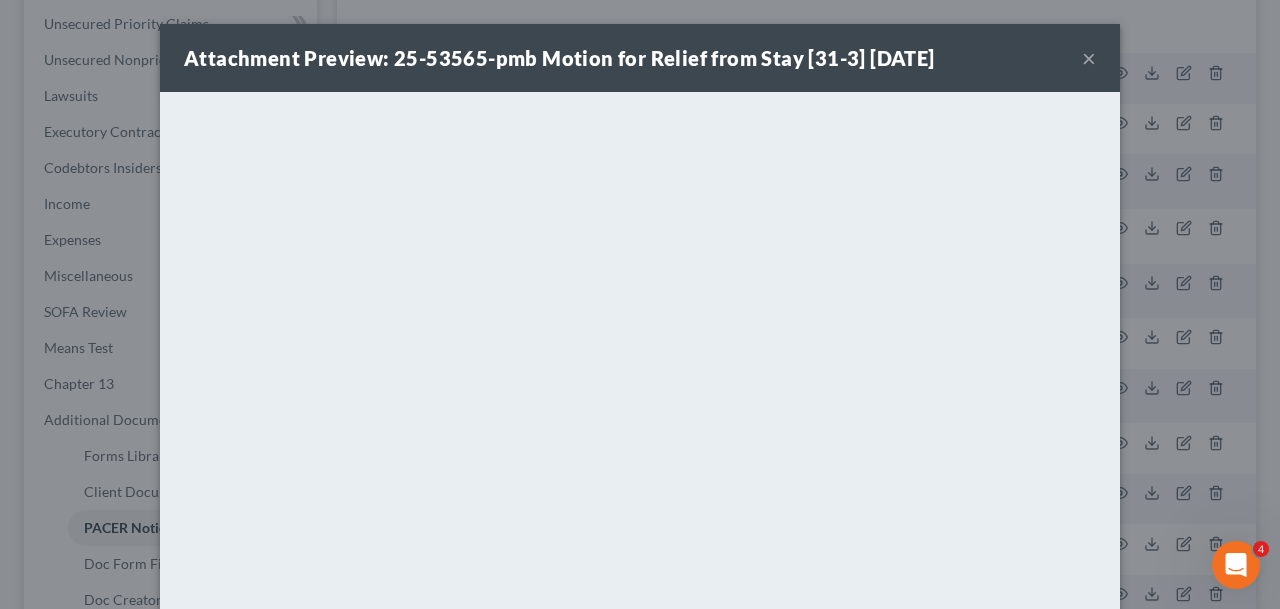 click on "×" at bounding box center [1089, 58] 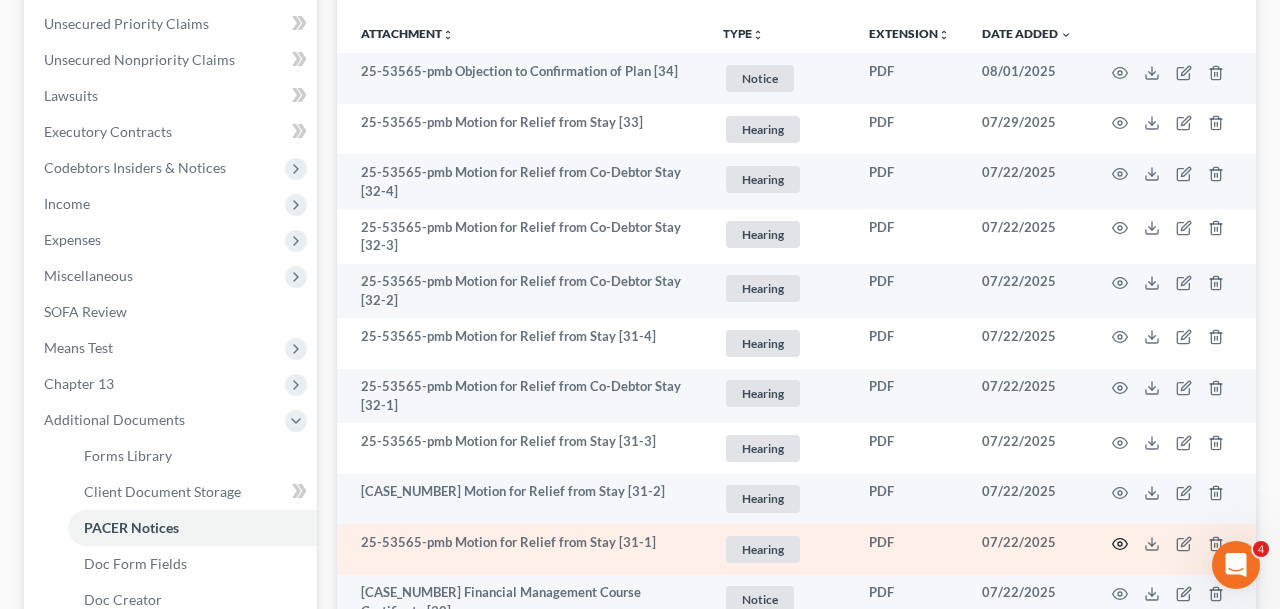 click 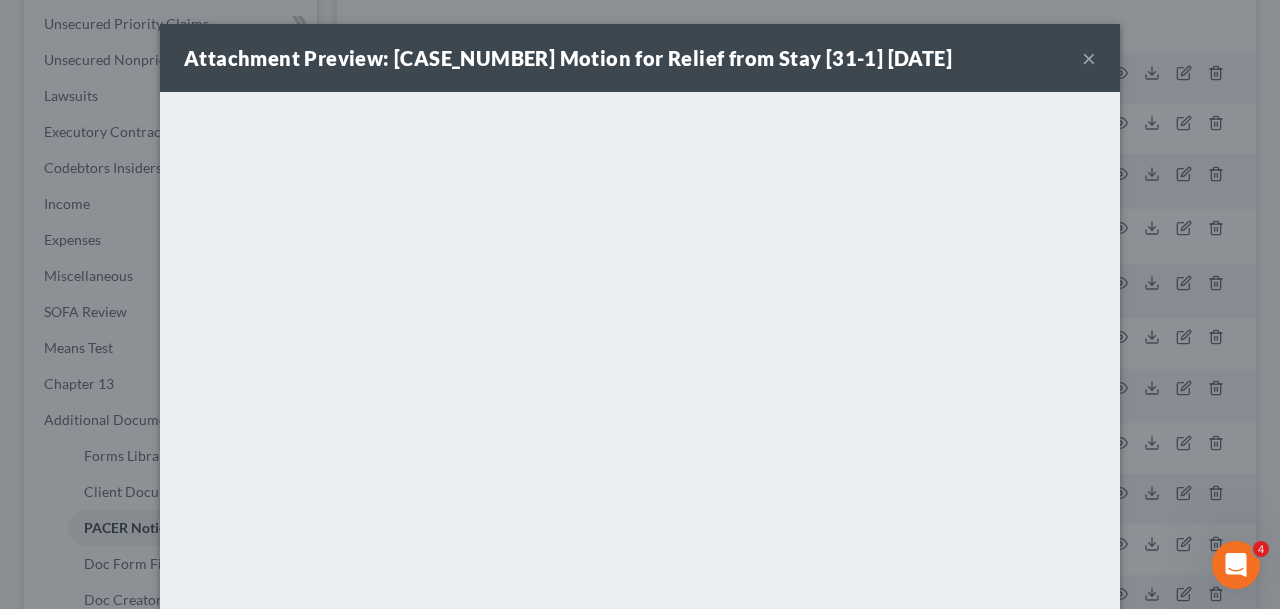 click on "×" at bounding box center [1089, 58] 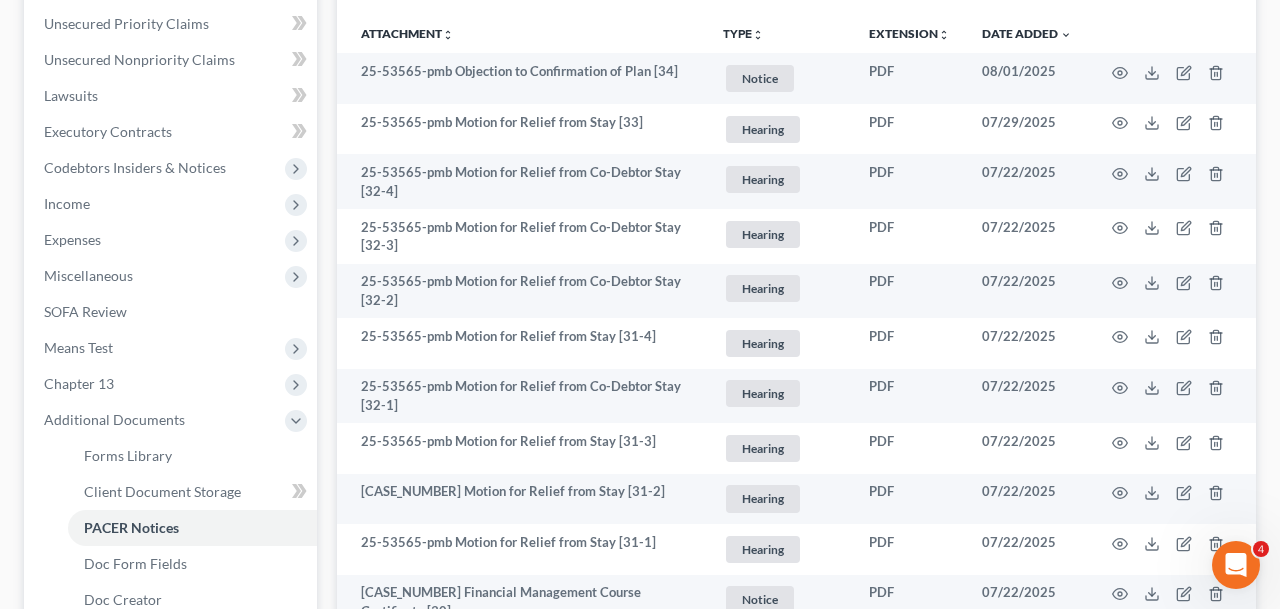 scroll, scrollTop: 0, scrollLeft: 0, axis: both 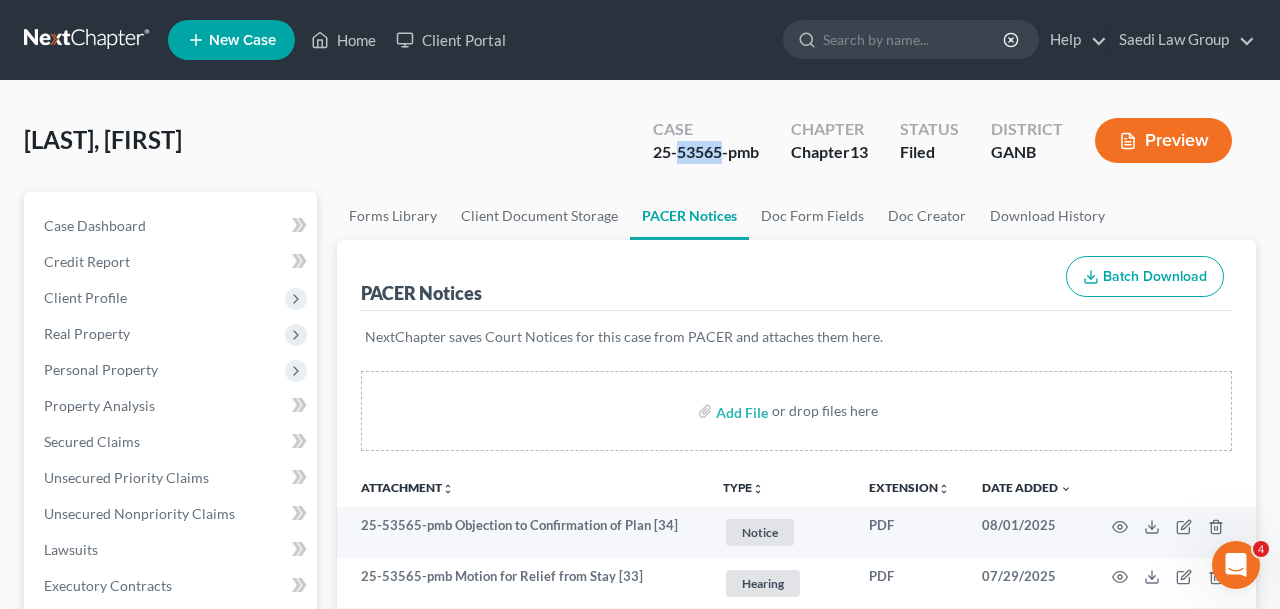drag, startPoint x: 722, startPoint y: 156, endPoint x: 679, endPoint y: 159, distance: 43.104523 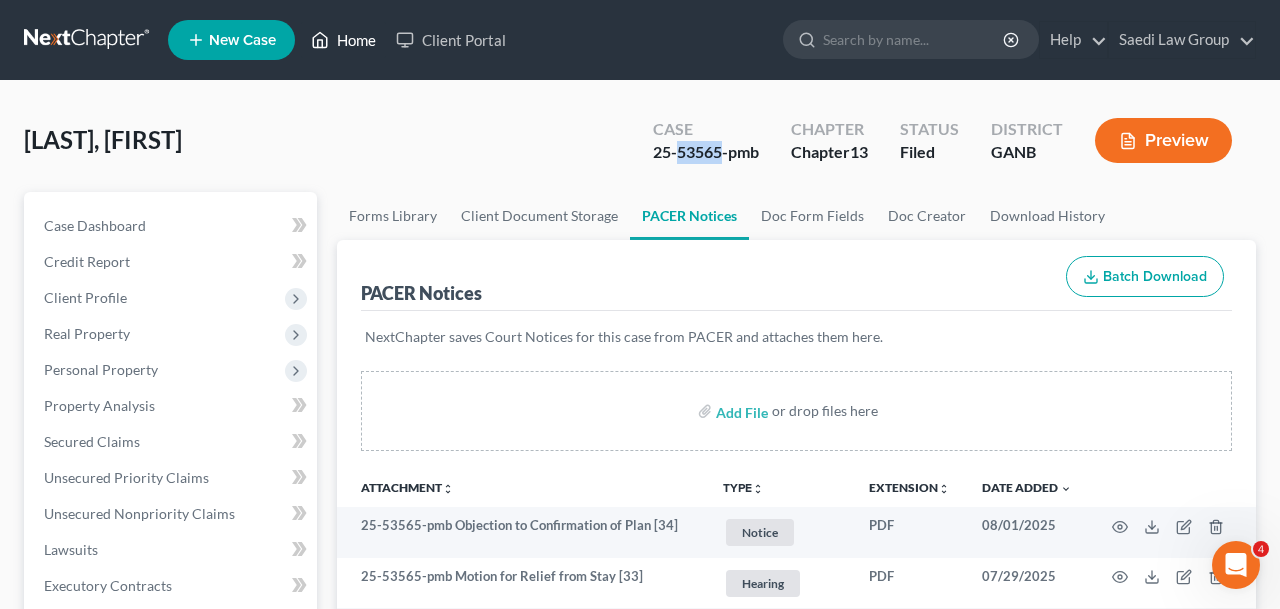 click on "Home" at bounding box center (343, 40) 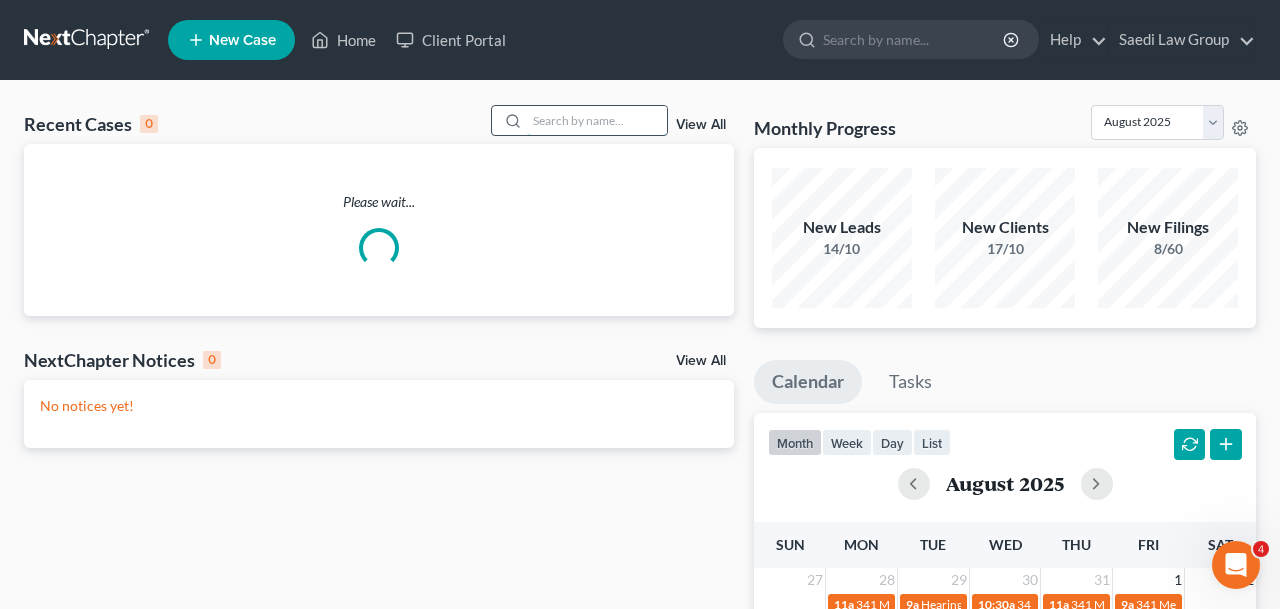 click at bounding box center [597, 120] 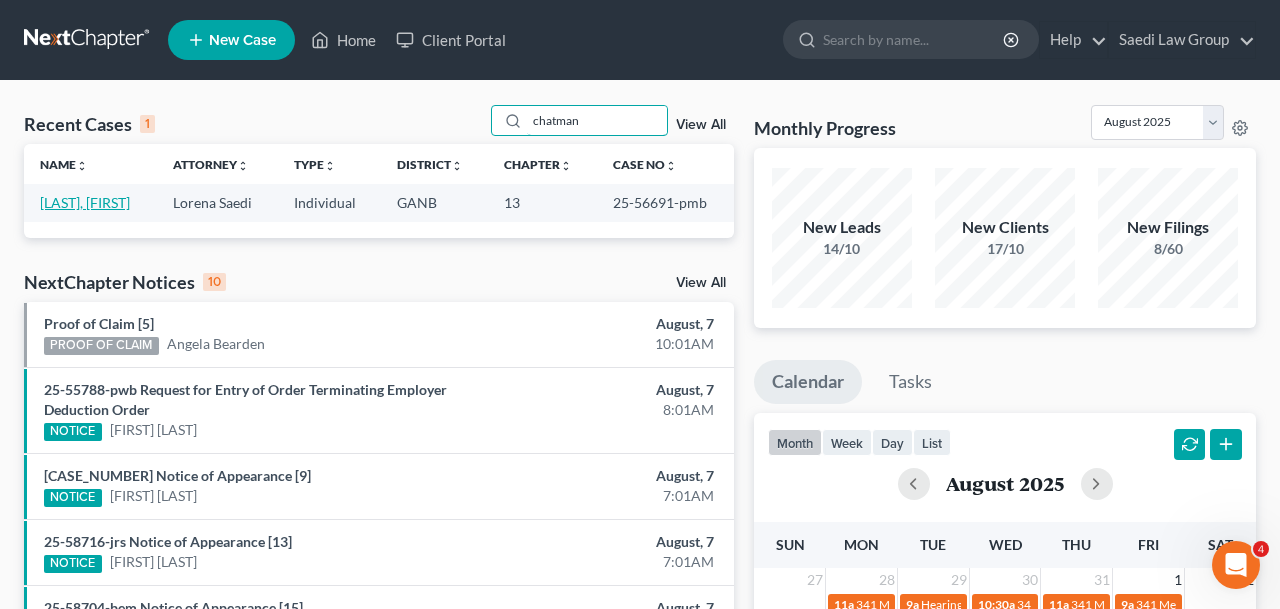 type on "chatman" 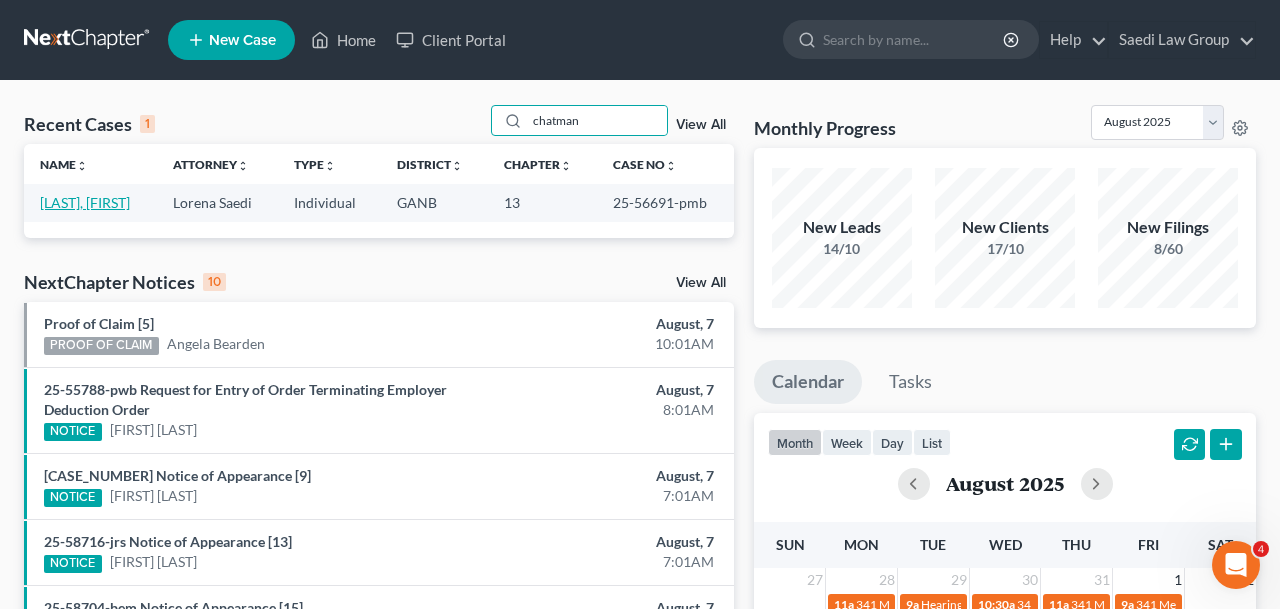 click on "[LAST], [FIRST]" at bounding box center [85, 202] 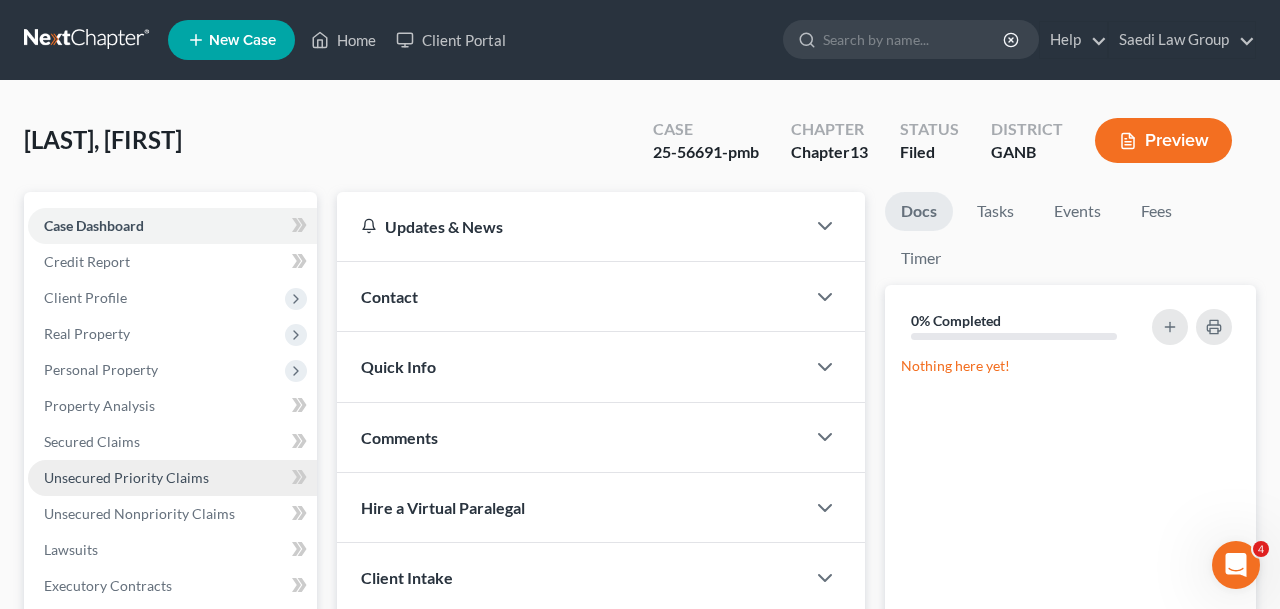 scroll, scrollTop: 491, scrollLeft: 0, axis: vertical 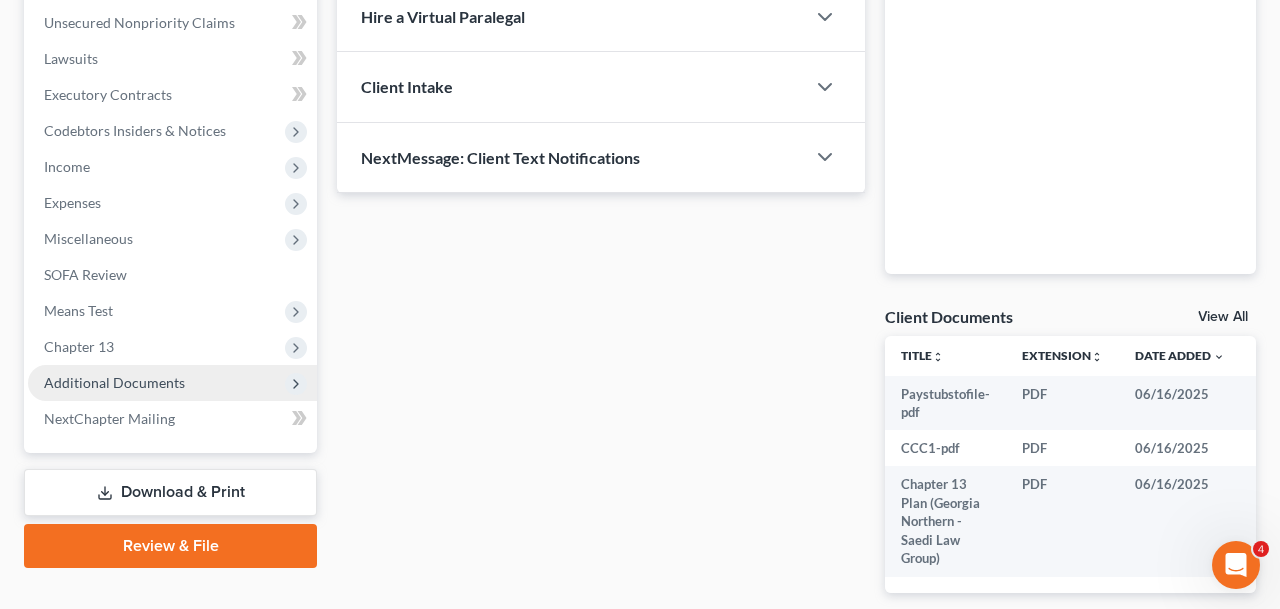click on "Additional Documents" at bounding box center (172, 383) 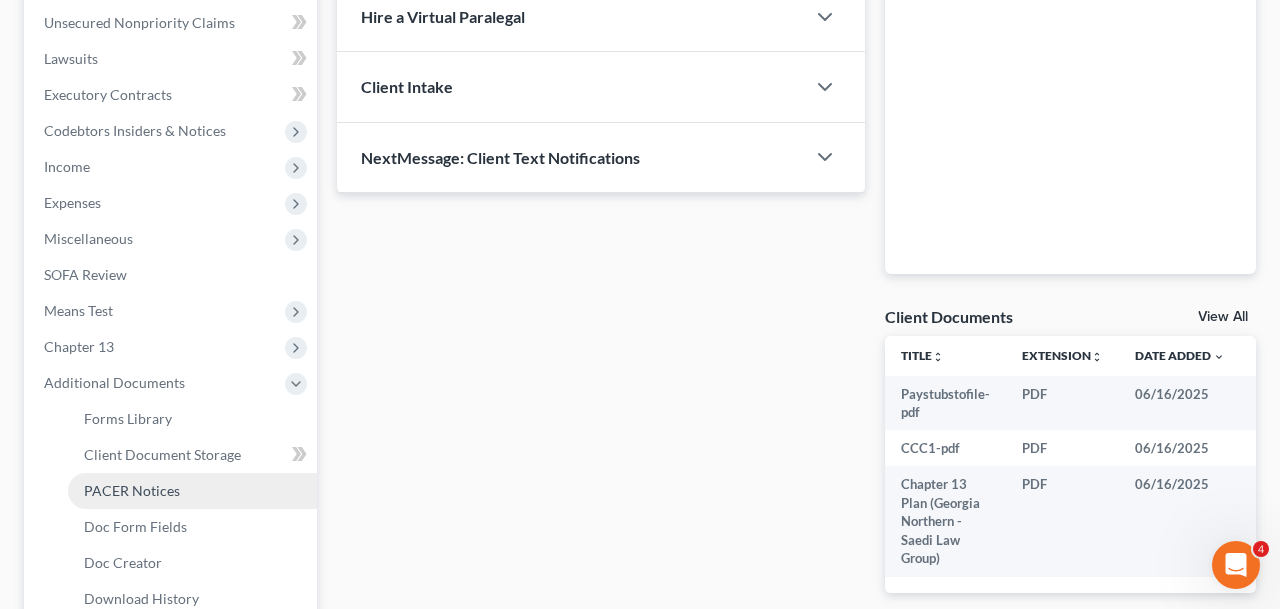 click on "PACER Notices" at bounding box center (132, 490) 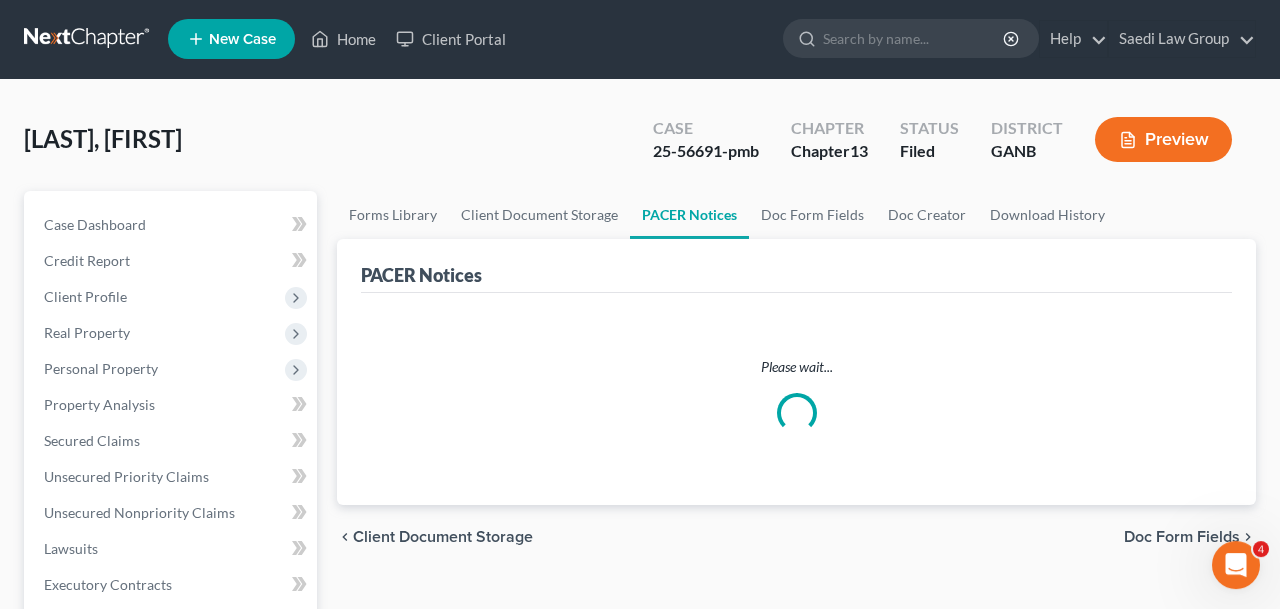 scroll, scrollTop: 0, scrollLeft: 0, axis: both 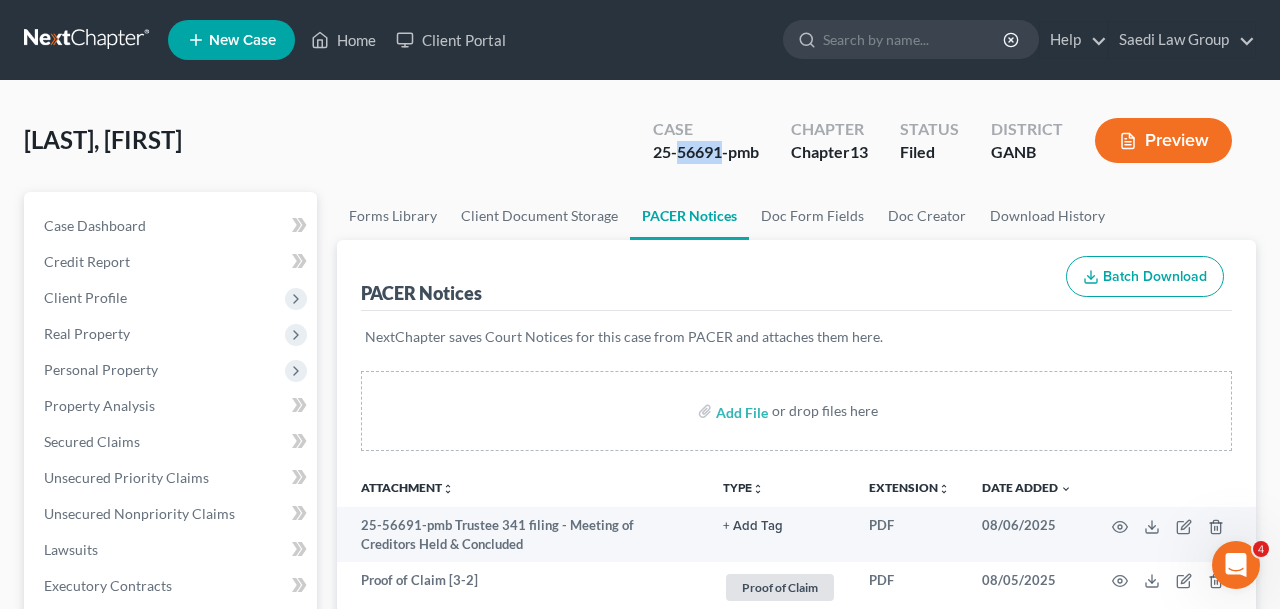 drag, startPoint x: 722, startPoint y: 155, endPoint x: 674, endPoint y: 157, distance: 48.04165 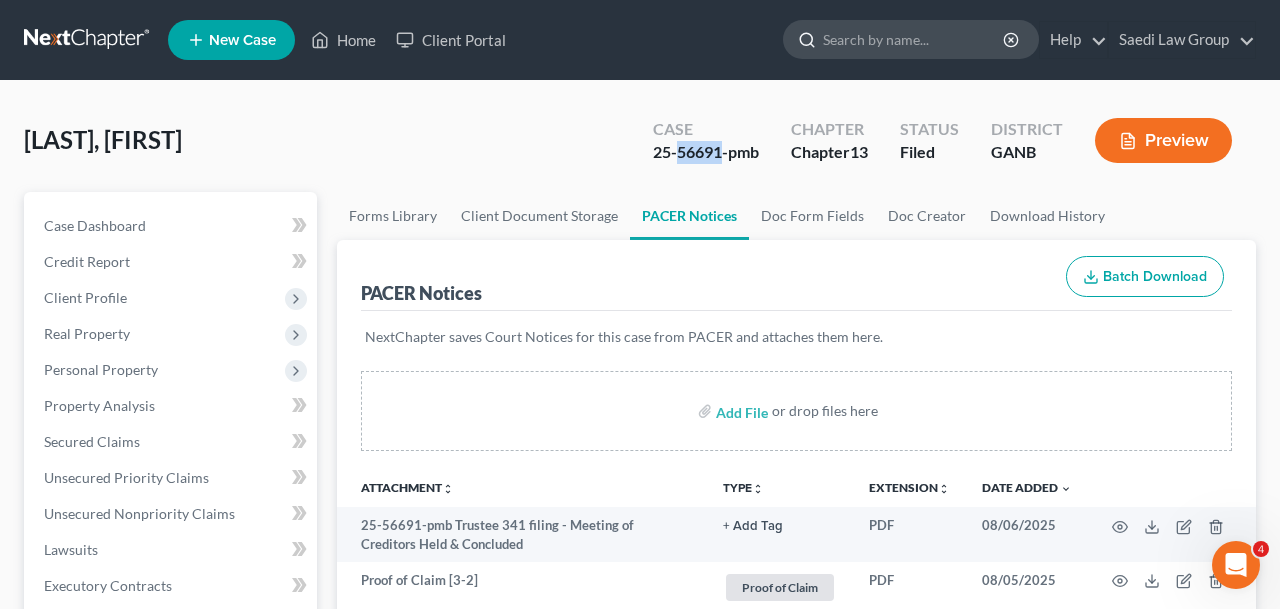click at bounding box center (914, 39) 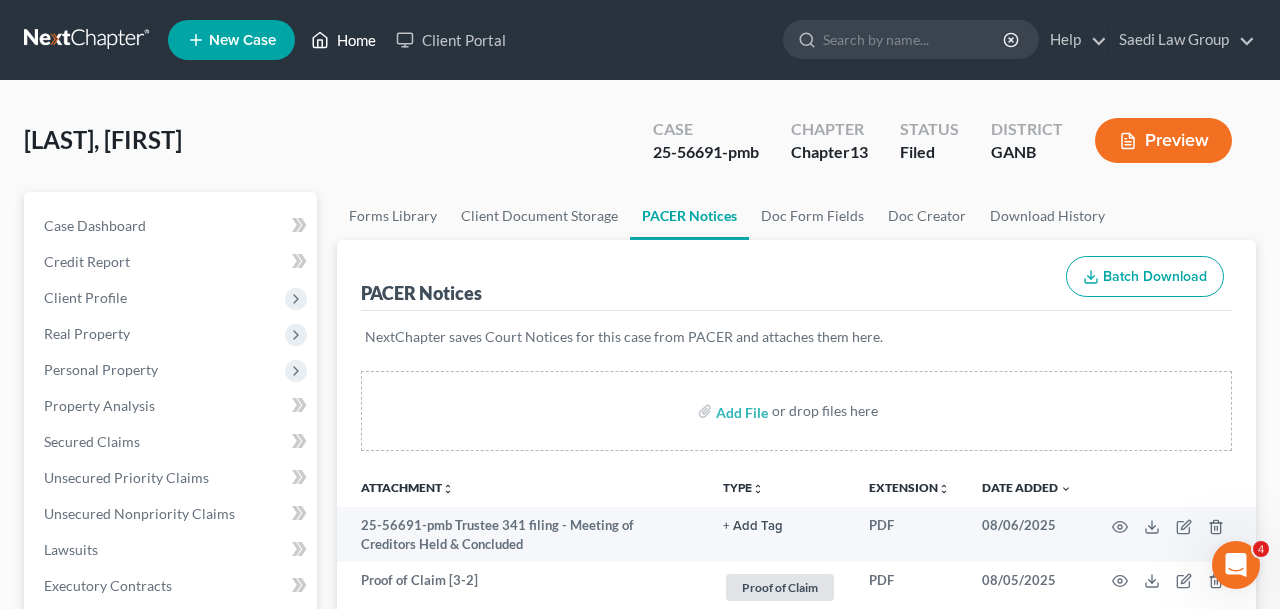 click on "Home" at bounding box center [343, 40] 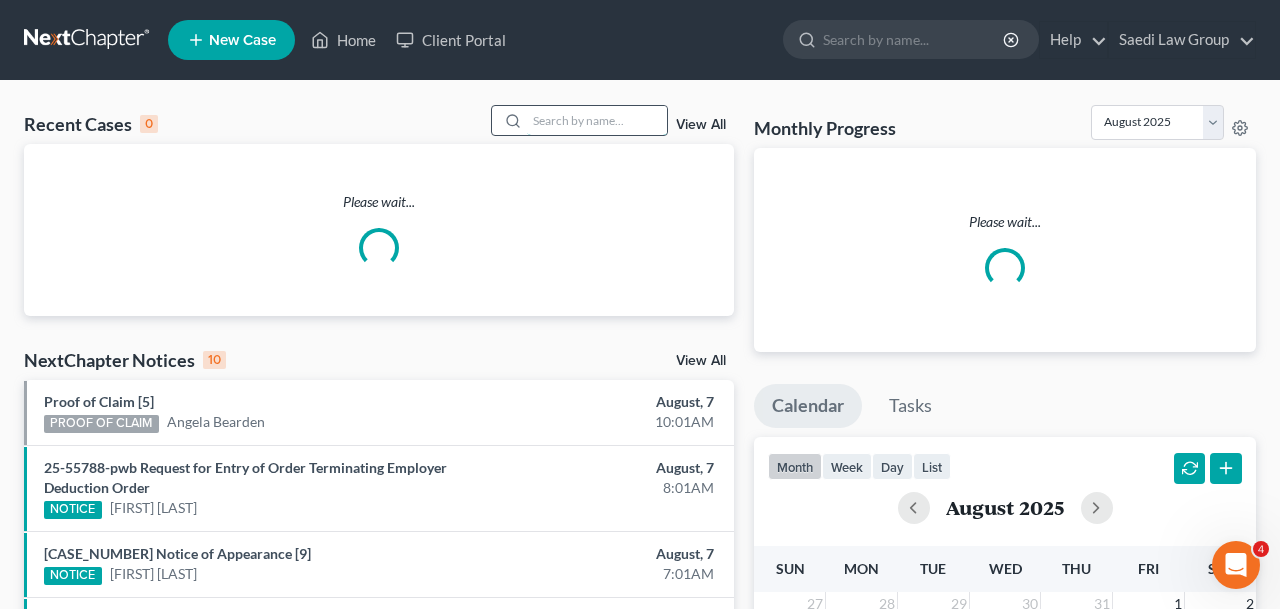 click at bounding box center (597, 120) 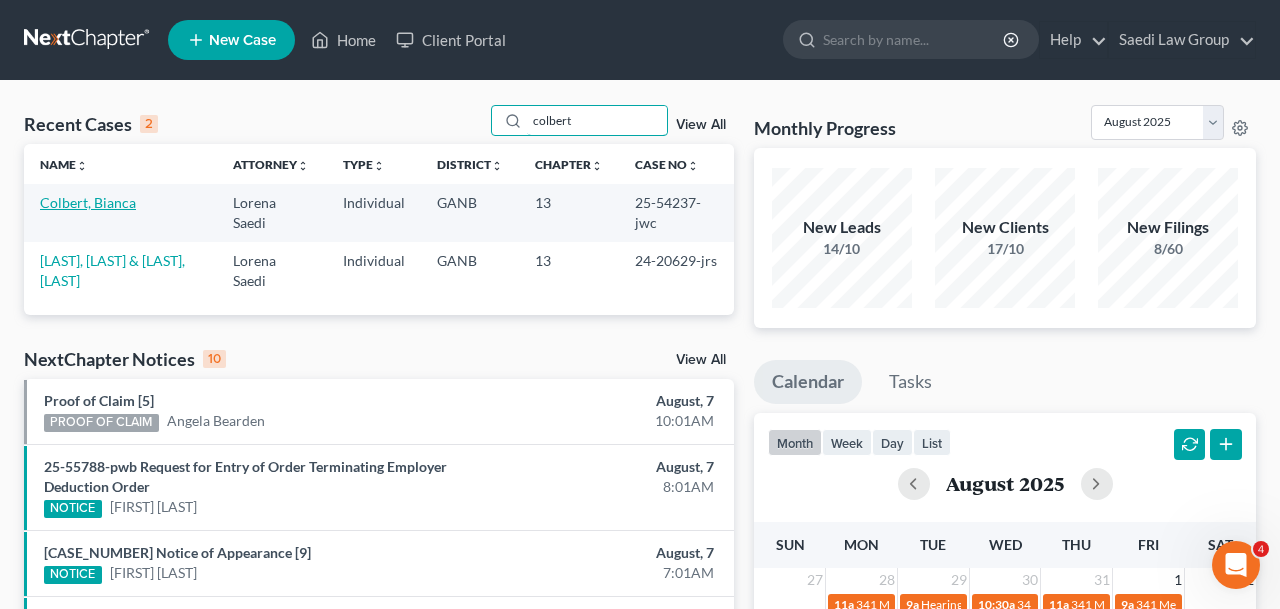 type on "colbert" 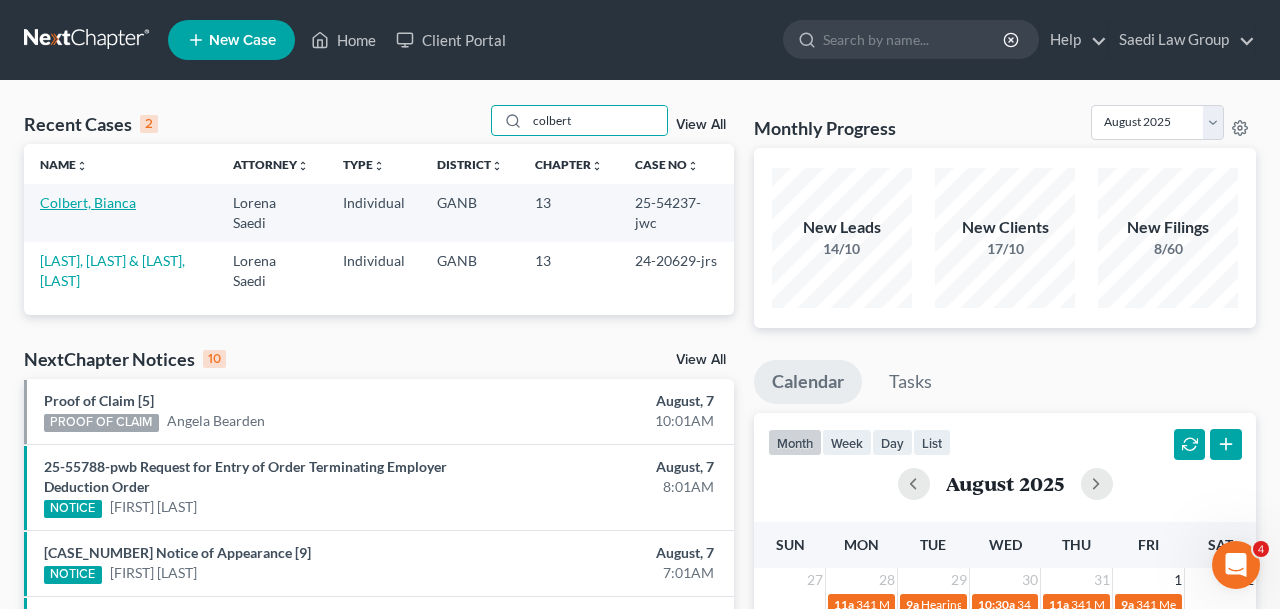 click on "Colbert, Bianca" at bounding box center (88, 202) 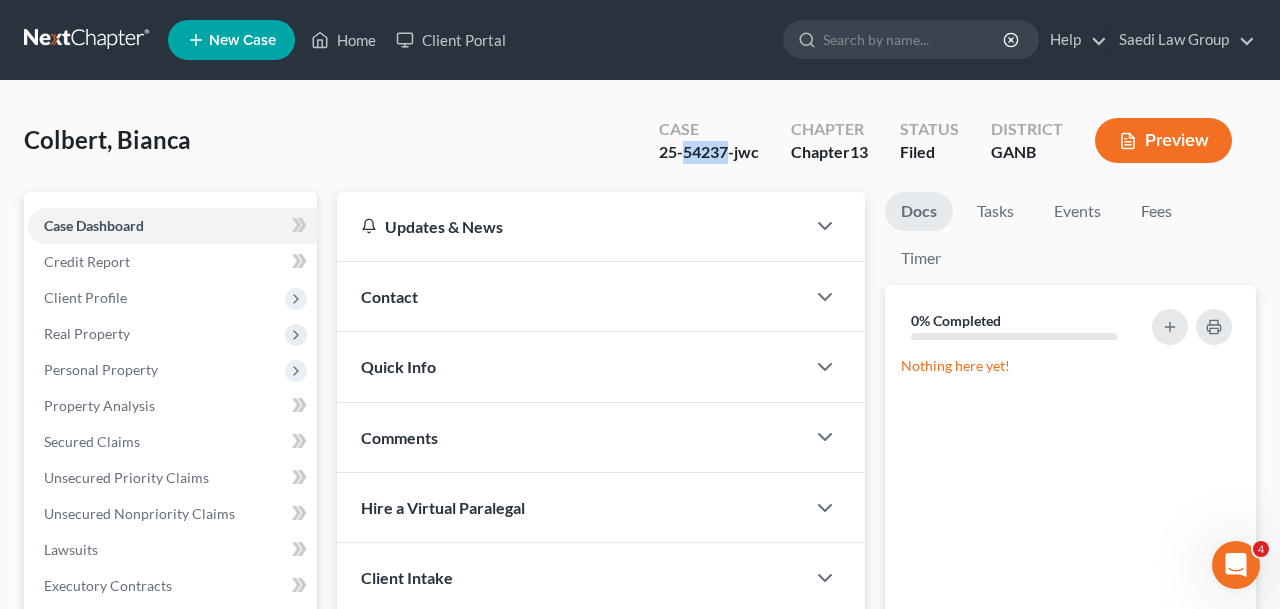 drag, startPoint x: 730, startPoint y: 153, endPoint x: 682, endPoint y: 153, distance: 48 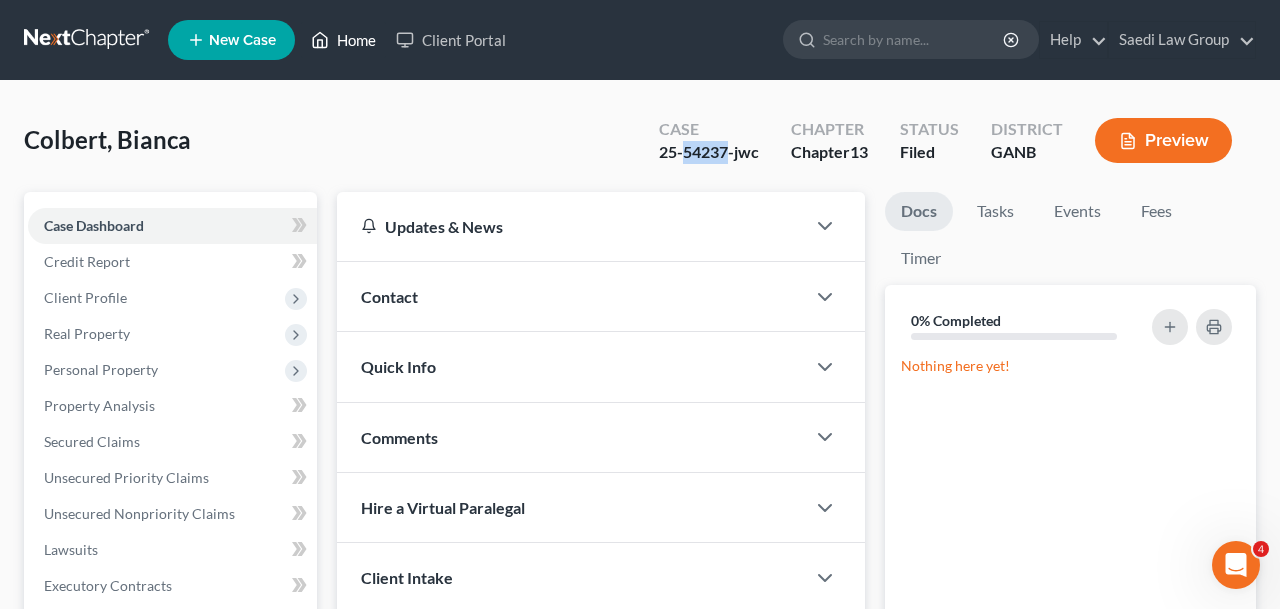 click on "Home" at bounding box center (343, 40) 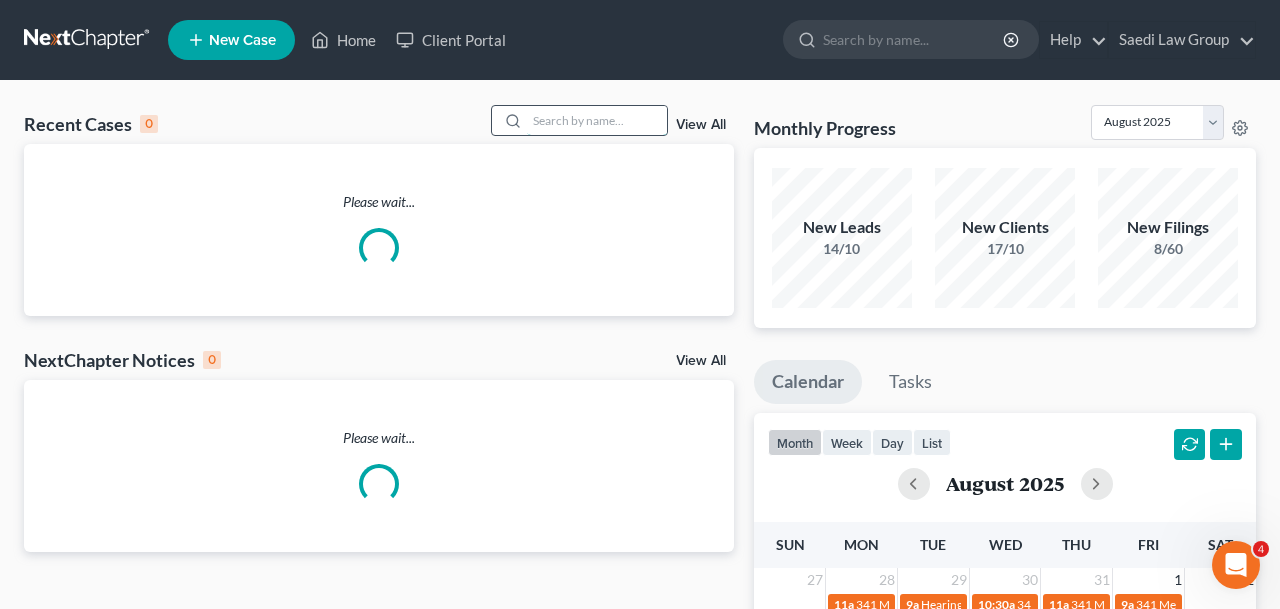 click at bounding box center (597, 120) 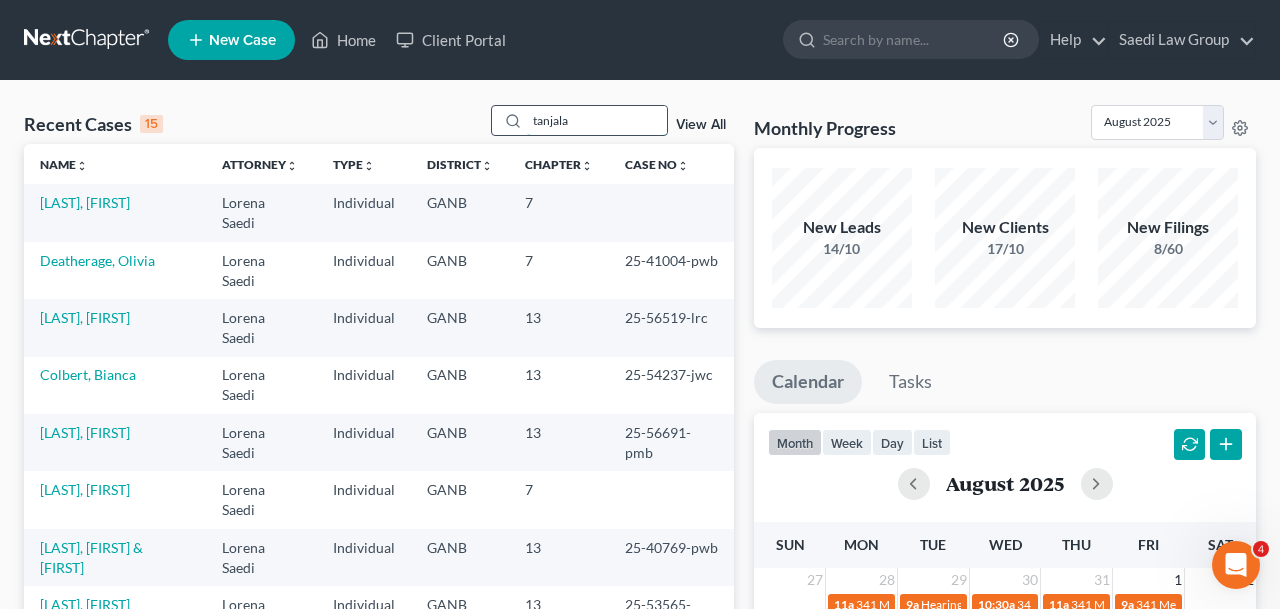 type on "tanjala" 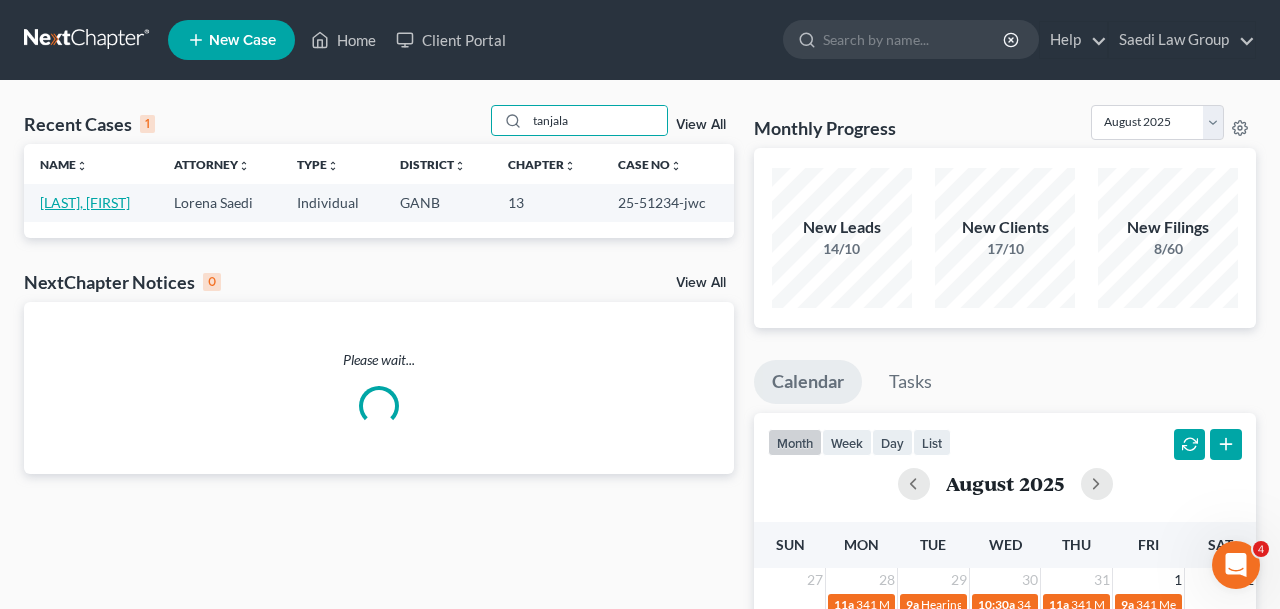 click on "[LAST], [FIRST]" at bounding box center [85, 202] 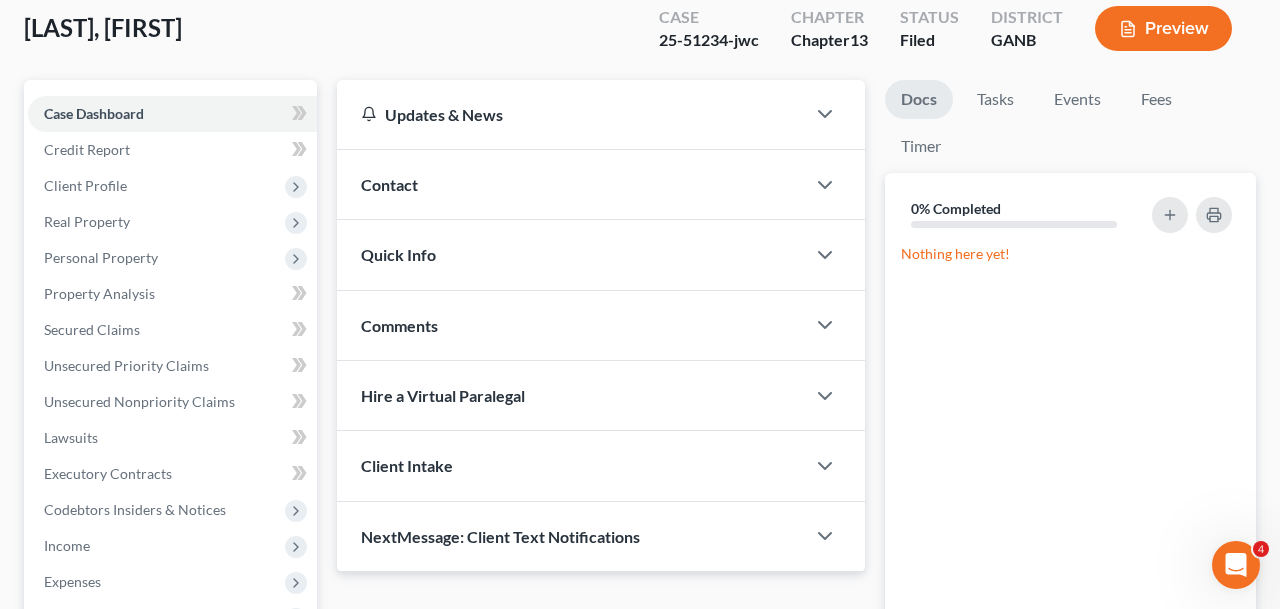 scroll, scrollTop: 0, scrollLeft: 0, axis: both 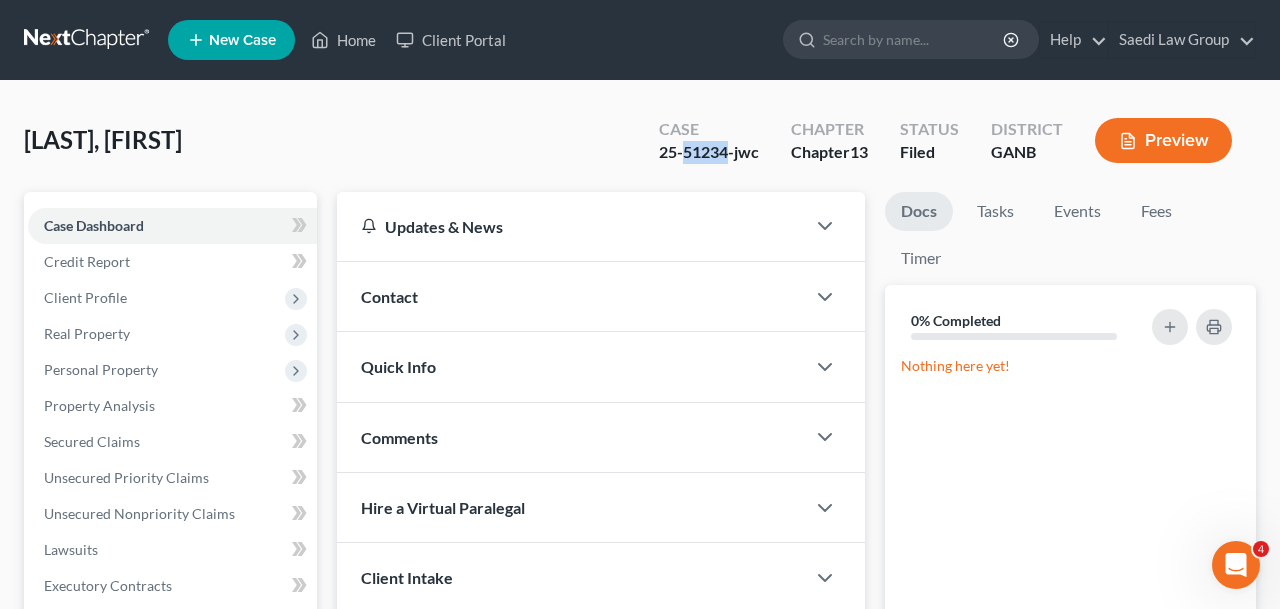 drag, startPoint x: 725, startPoint y: 159, endPoint x: 680, endPoint y: 163, distance: 45.17743 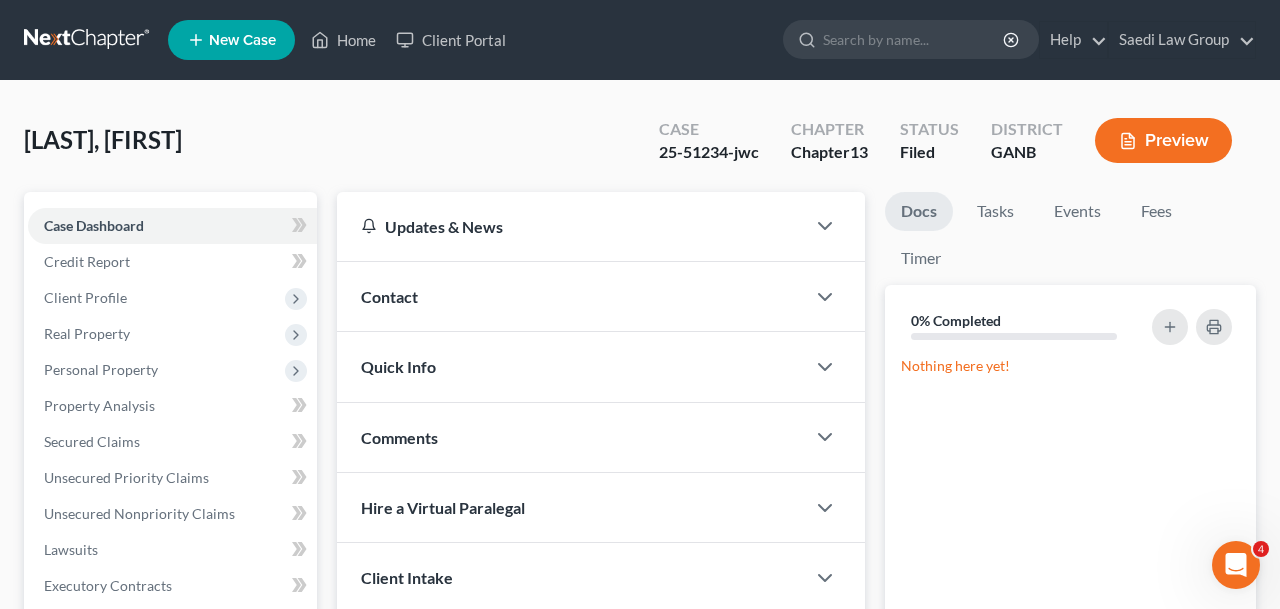 click on "[LAST], [FIRST] Upgraded Case [CASE_NUMBER] Chapter Chapter  13 Status Filed District GANB Preview" at bounding box center [640, 148] 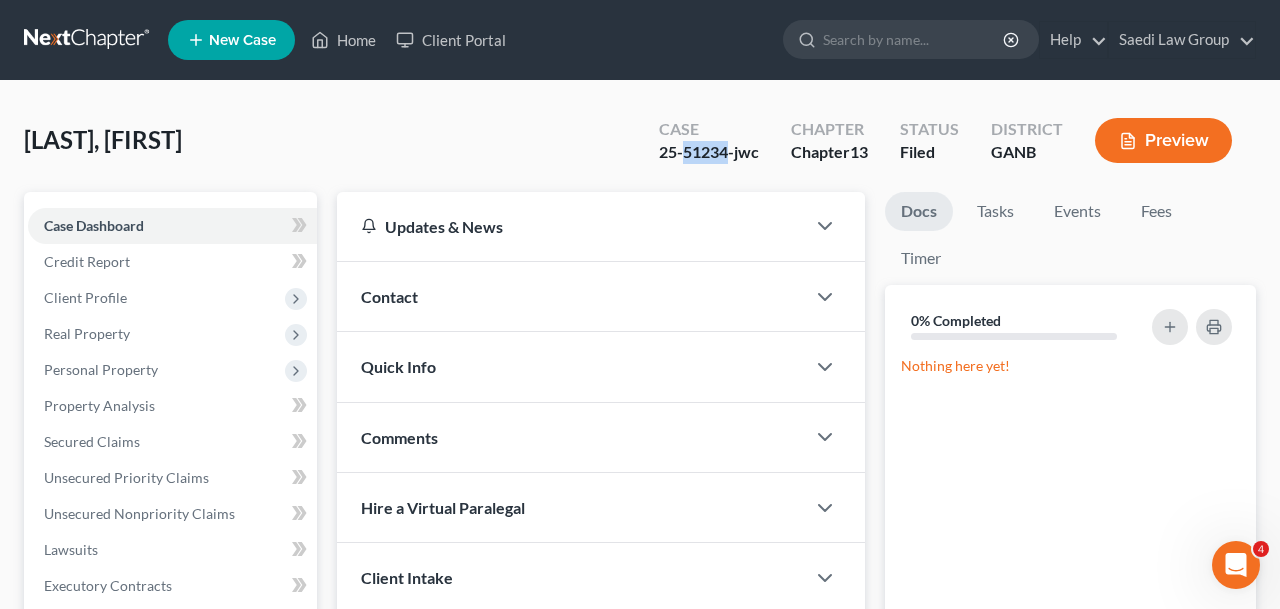 drag, startPoint x: 682, startPoint y: 156, endPoint x: 726, endPoint y: 156, distance: 44 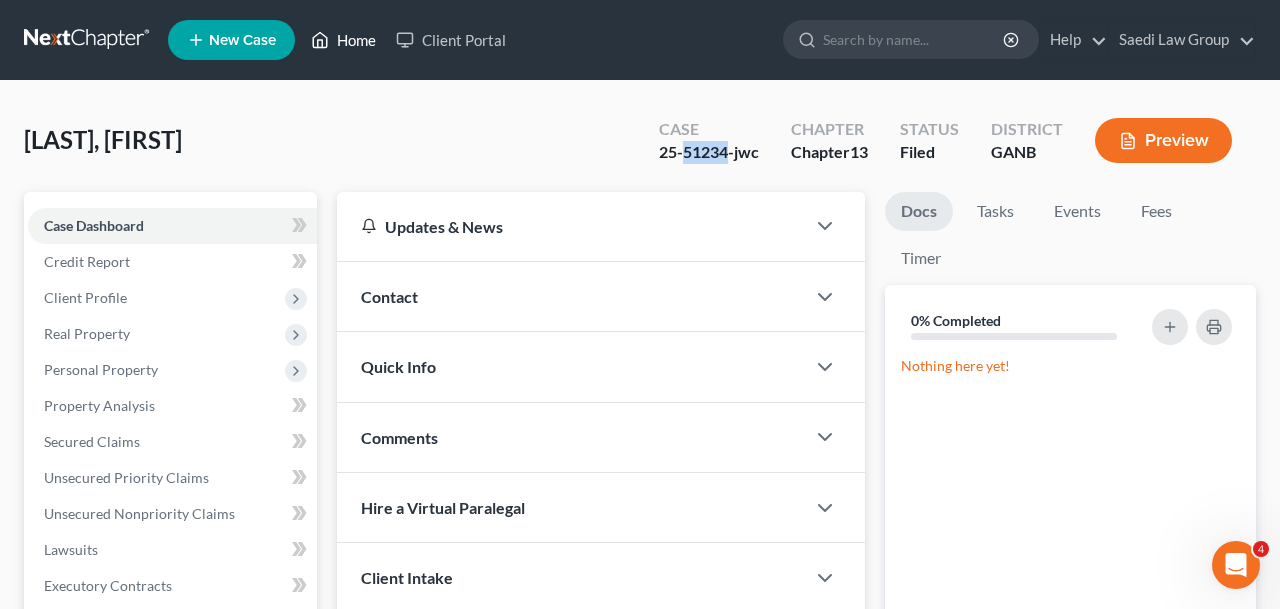 click on "Home" at bounding box center (343, 40) 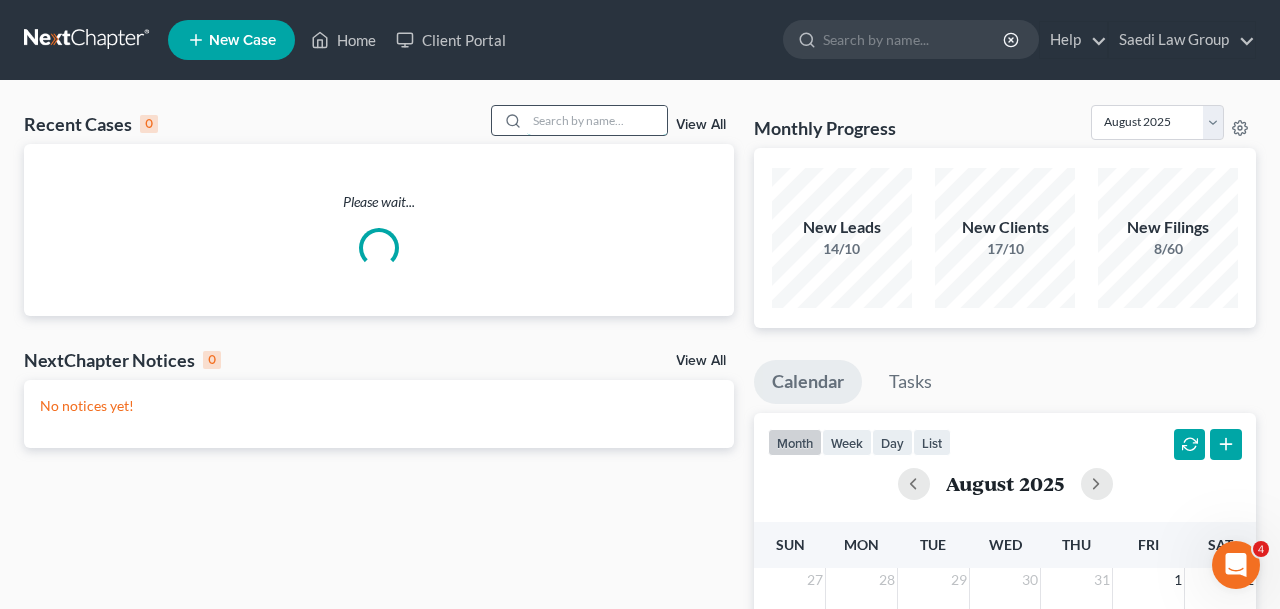 click at bounding box center (597, 120) 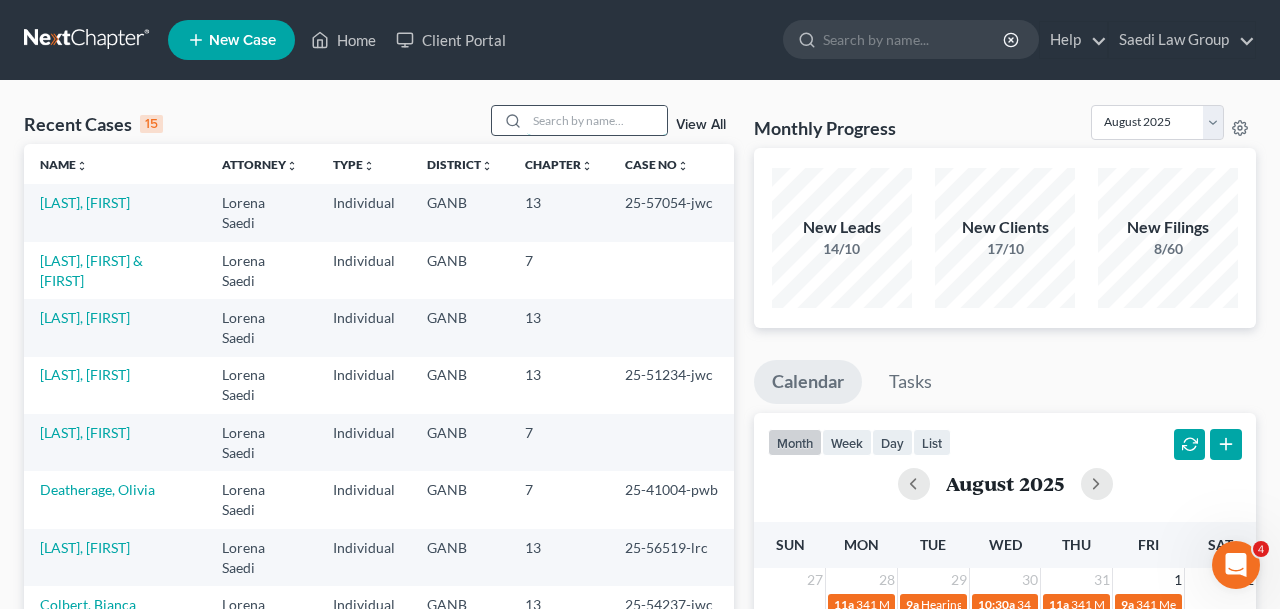 click at bounding box center (597, 120) 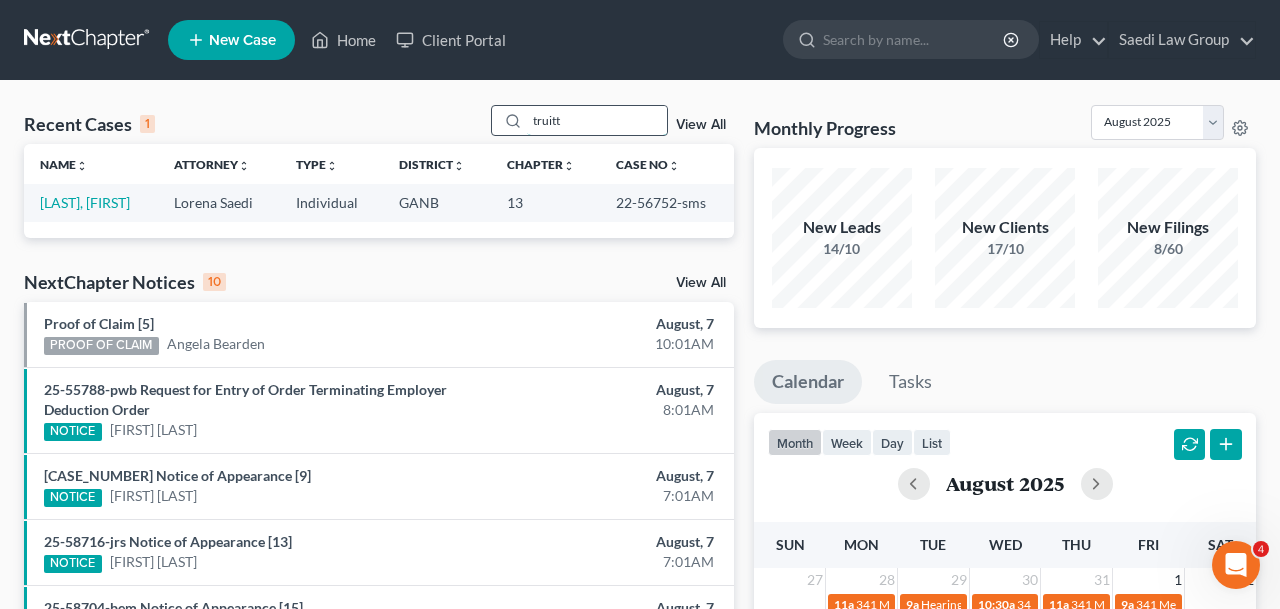 drag, startPoint x: 551, startPoint y: 122, endPoint x: 431, endPoint y: 122, distance: 120 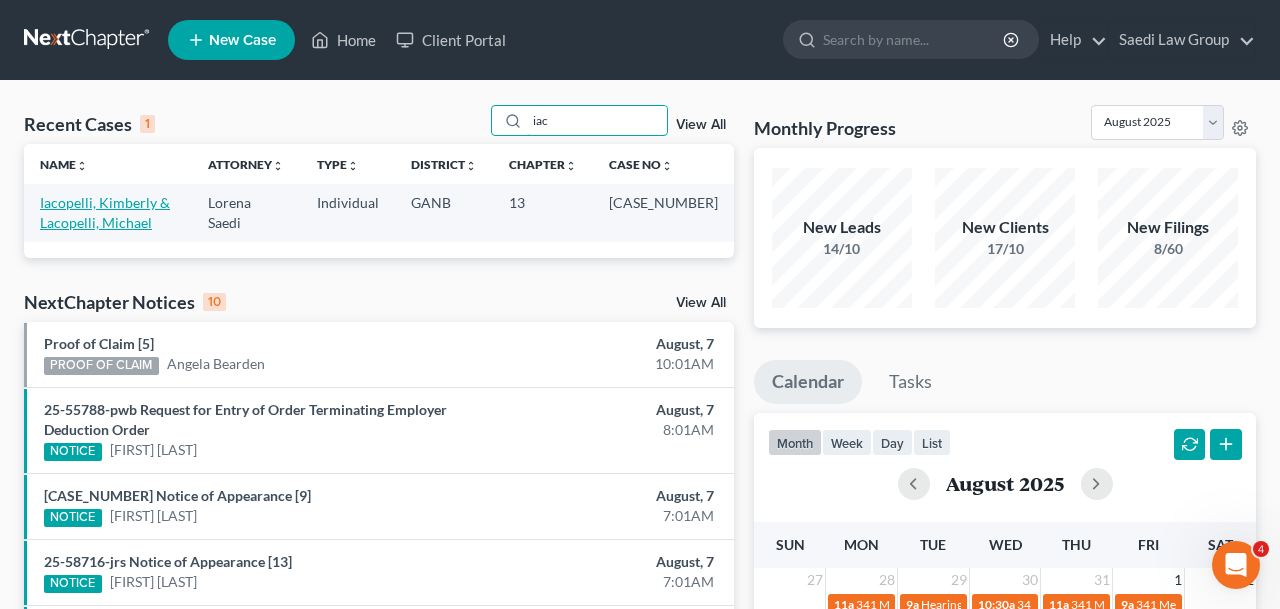 type on "iac" 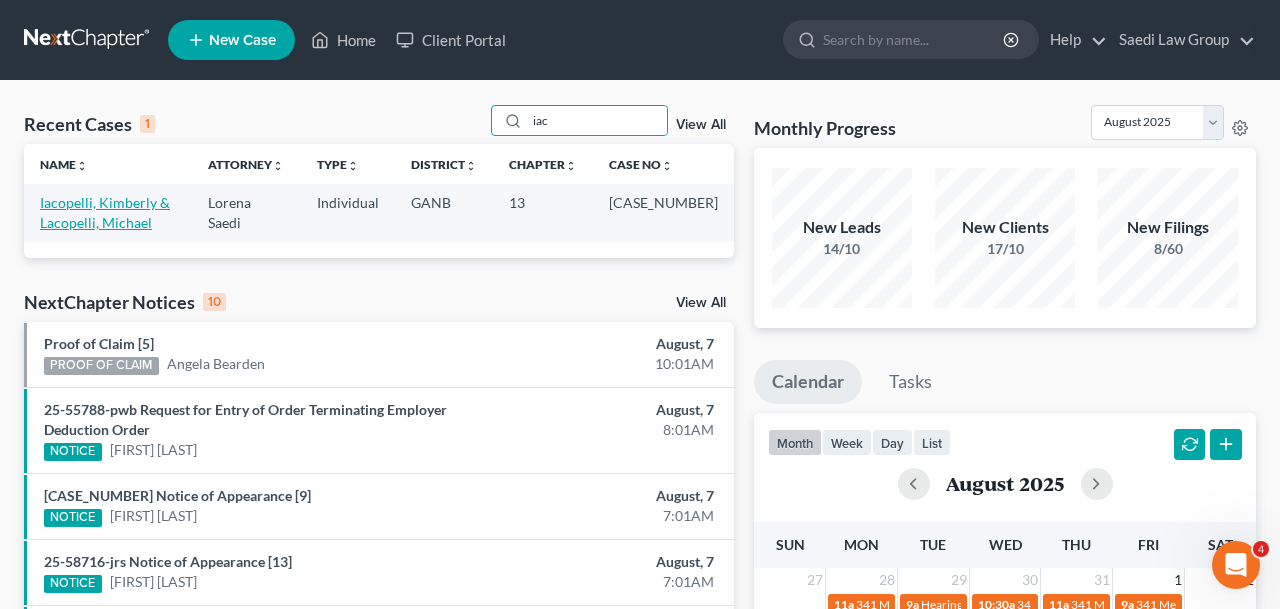 click on "Iacopelli, Kimberly & Lacopelli, Michael" at bounding box center (105, 212) 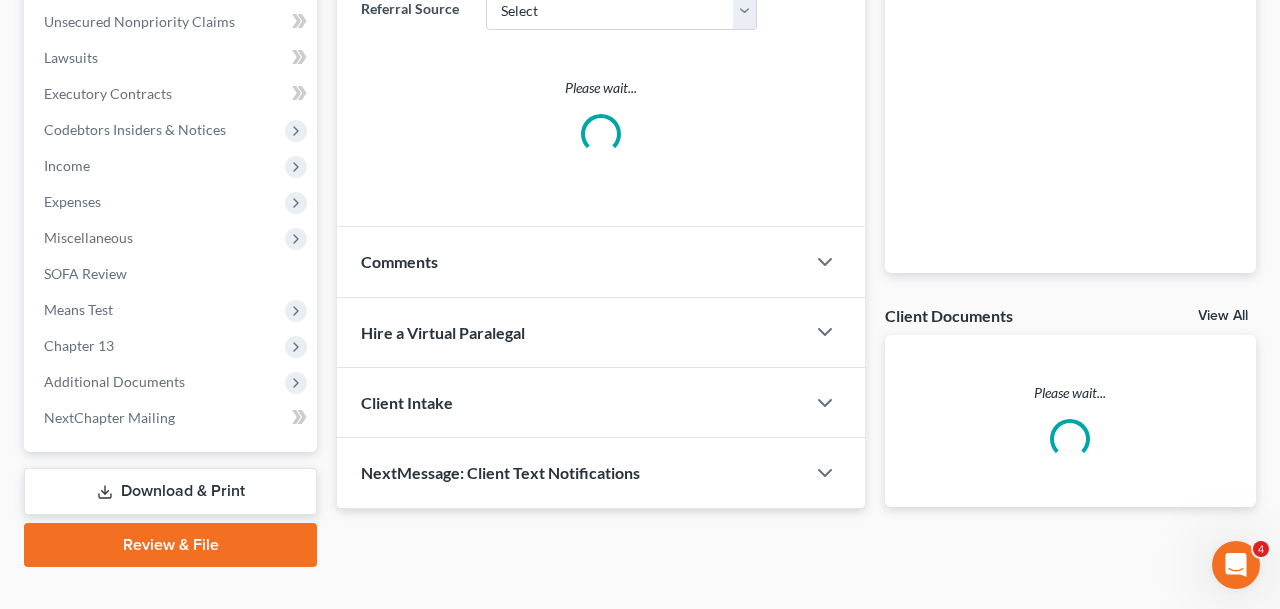 scroll, scrollTop: 524, scrollLeft: 0, axis: vertical 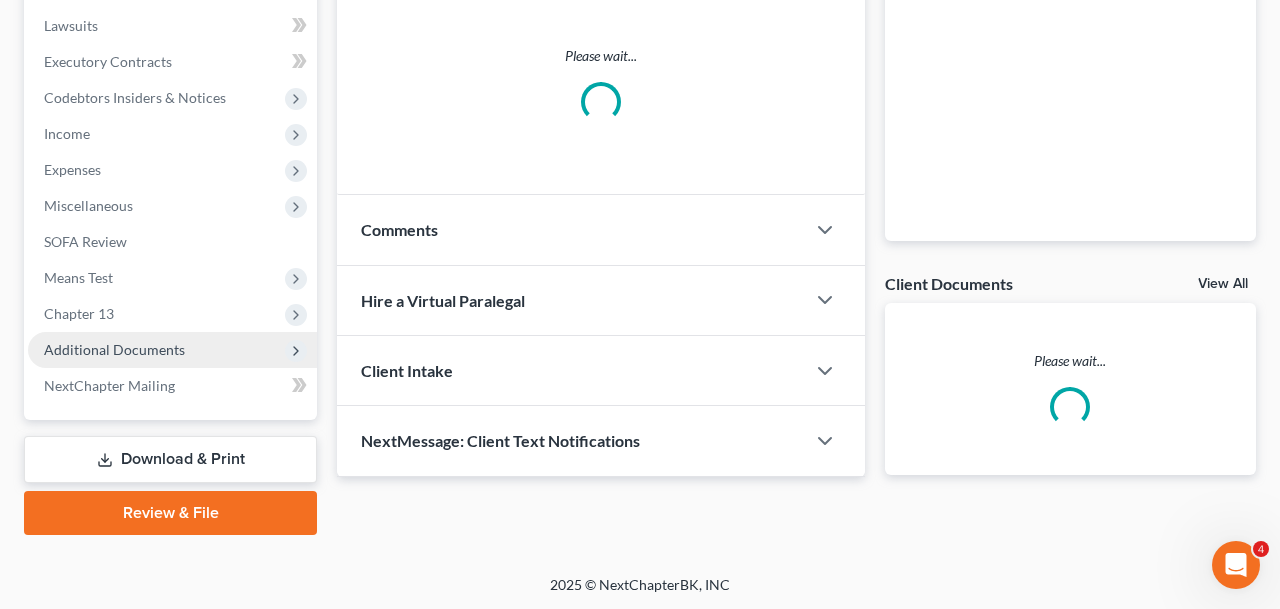 click on "Additional Documents" at bounding box center (172, 350) 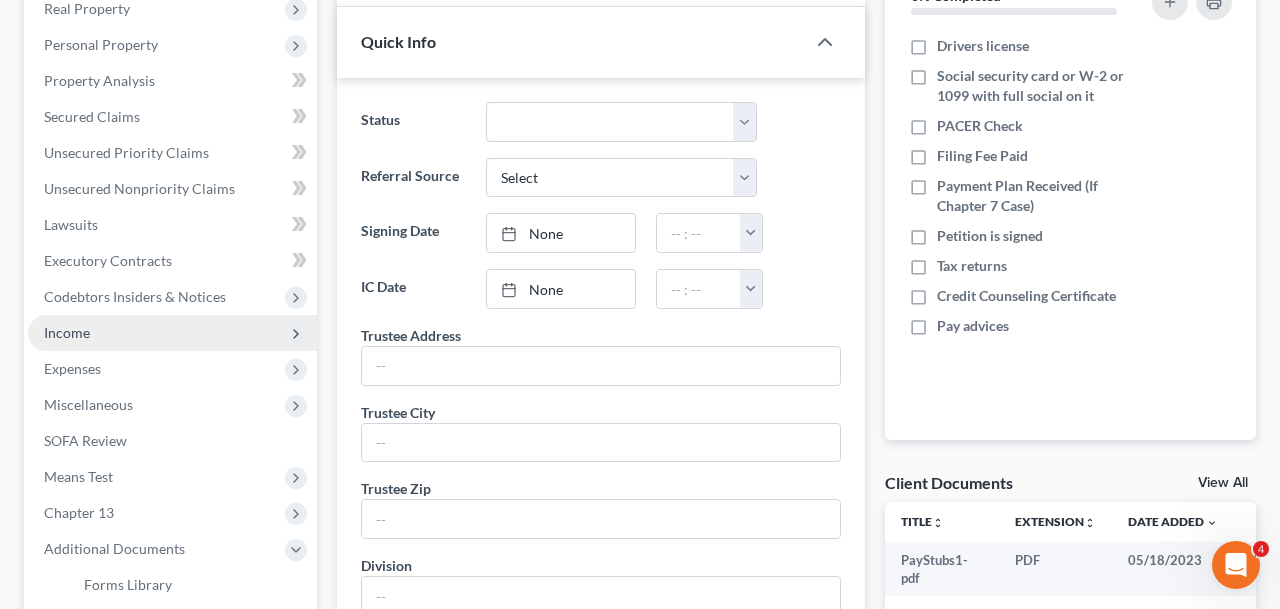 scroll, scrollTop: 764, scrollLeft: 0, axis: vertical 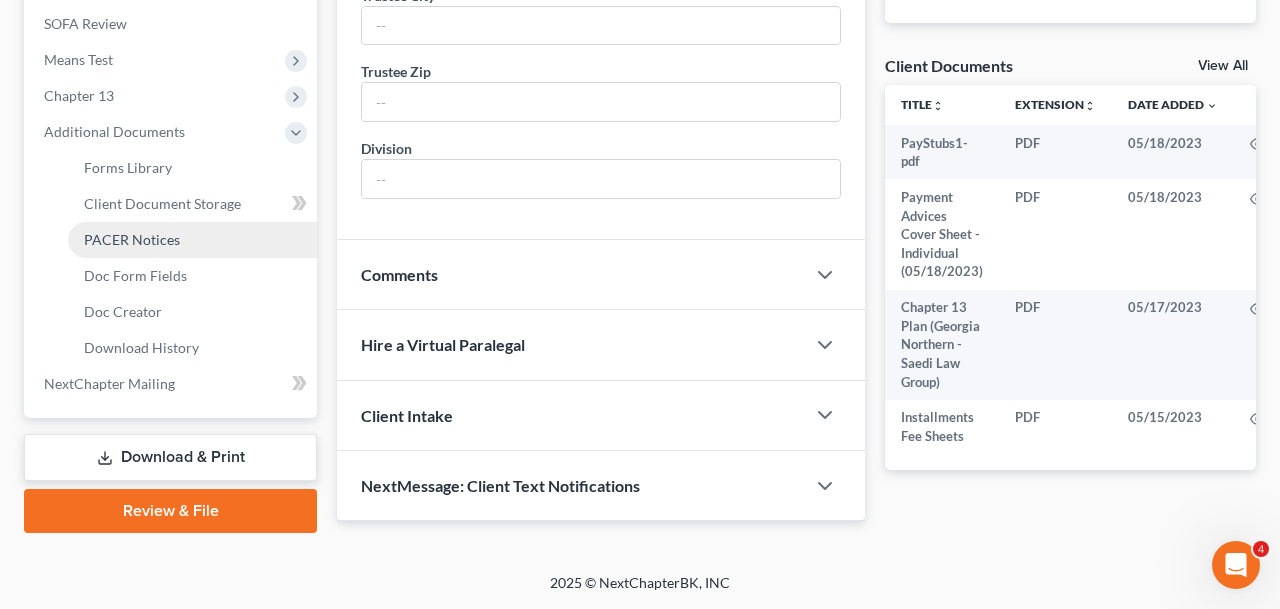 click on "PACER Notices" at bounding box center (192, 240) 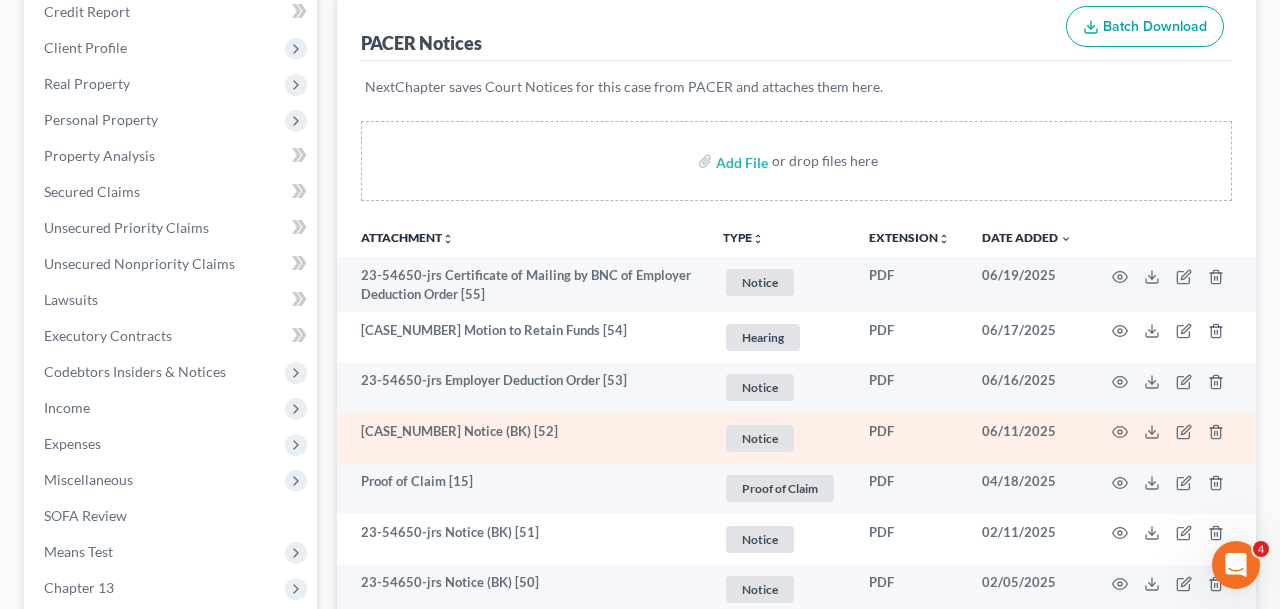 scroll, scrollTop: 257, scrollLeft: 0, axis: vertical 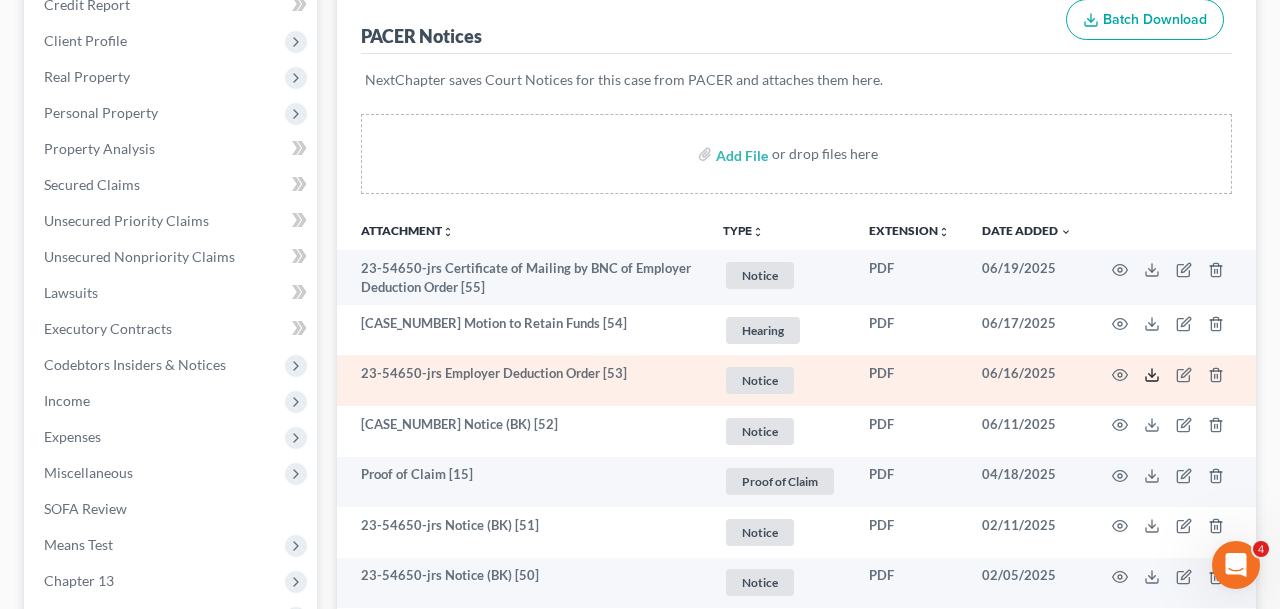 click 